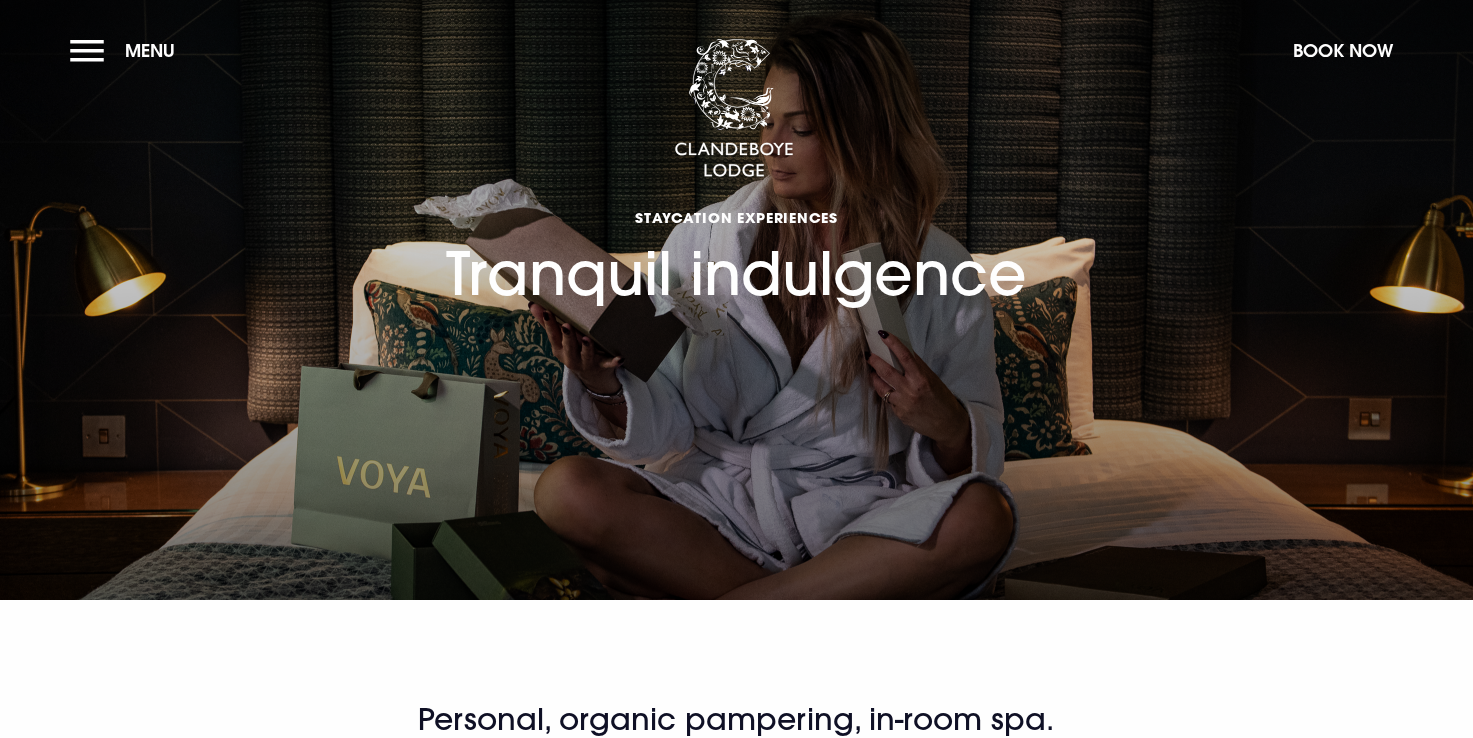 scroll, scrollTop: 0, scrollLeft: 0, axis: both 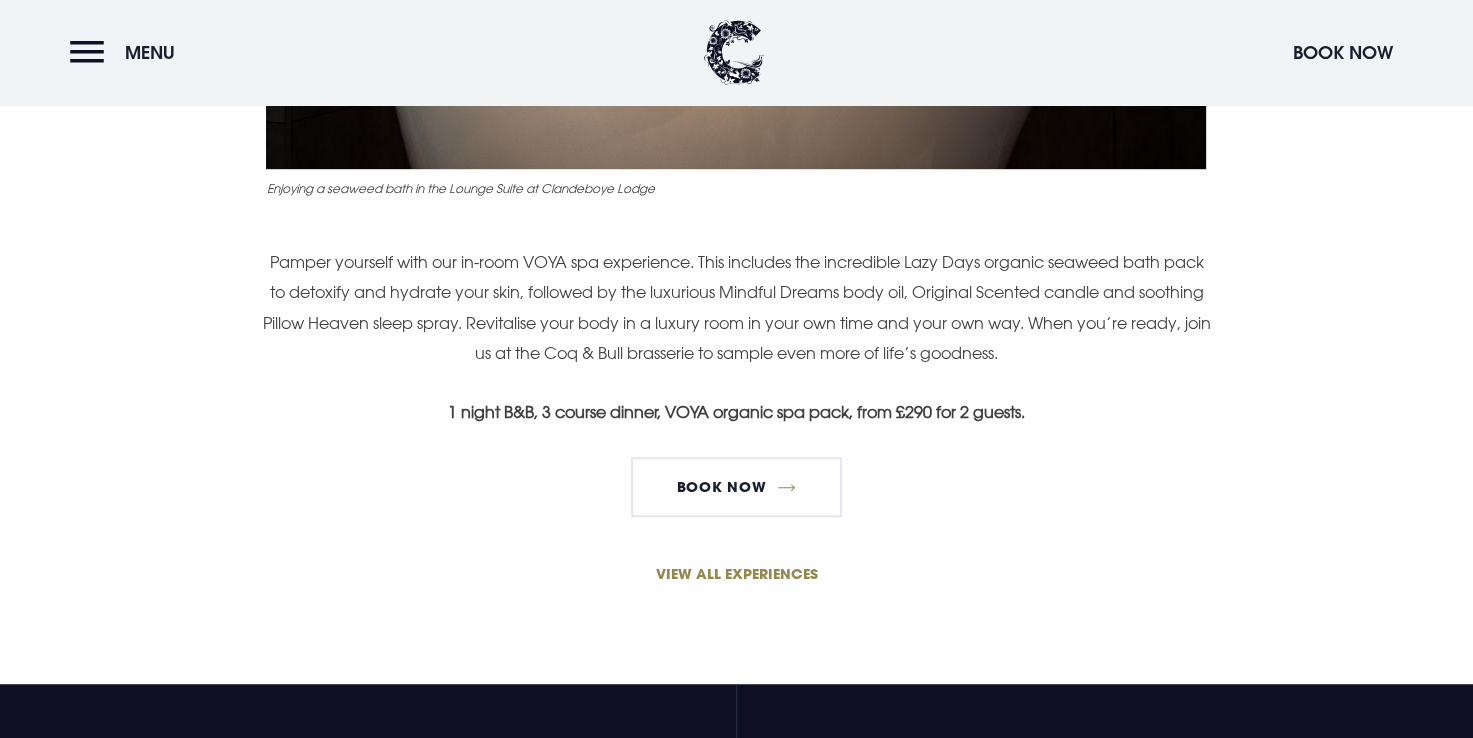 click on "VIEW ALL EXPERIENCES" at bounding box center (737, 573) 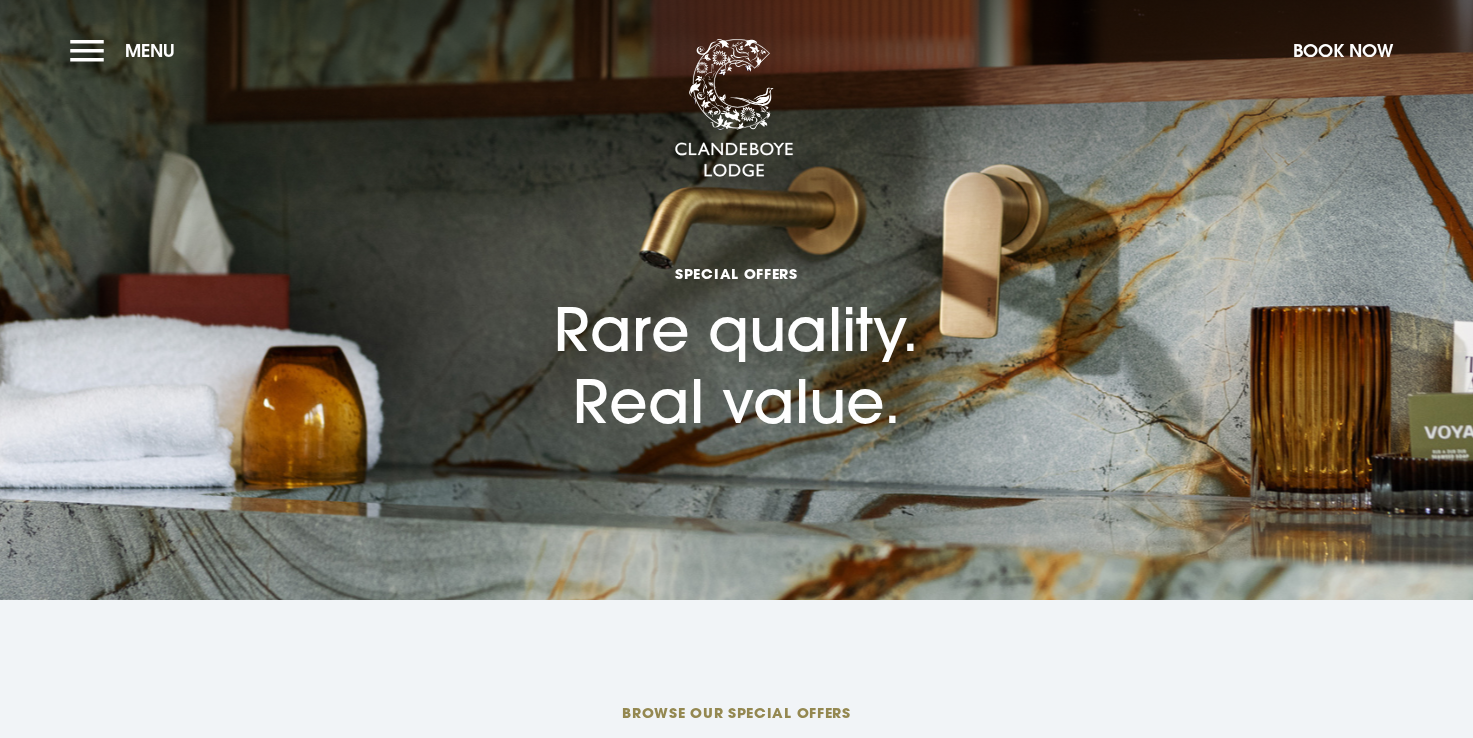 scroll, scrollTop: 0, scrollLeft: 0, axis: both 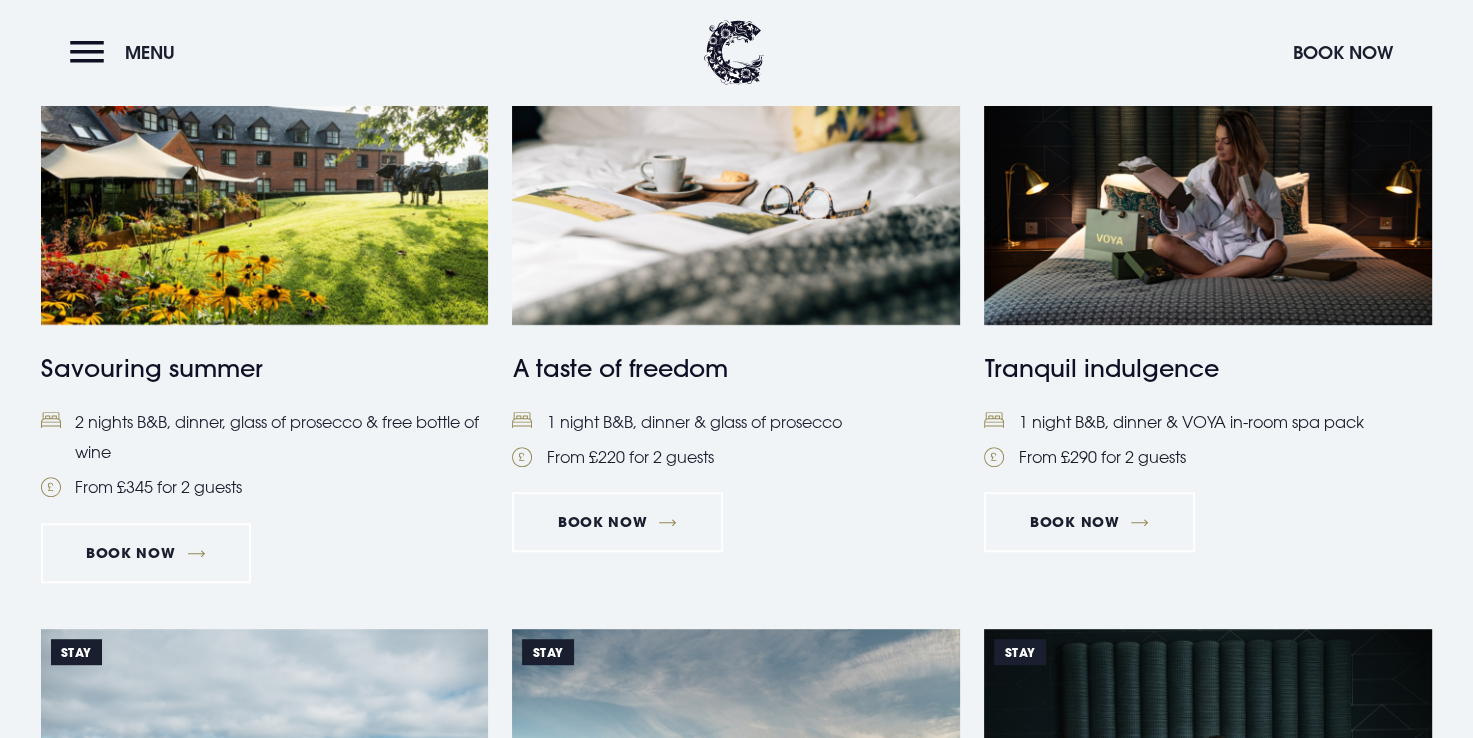 click at bounding box center (1208, 176) 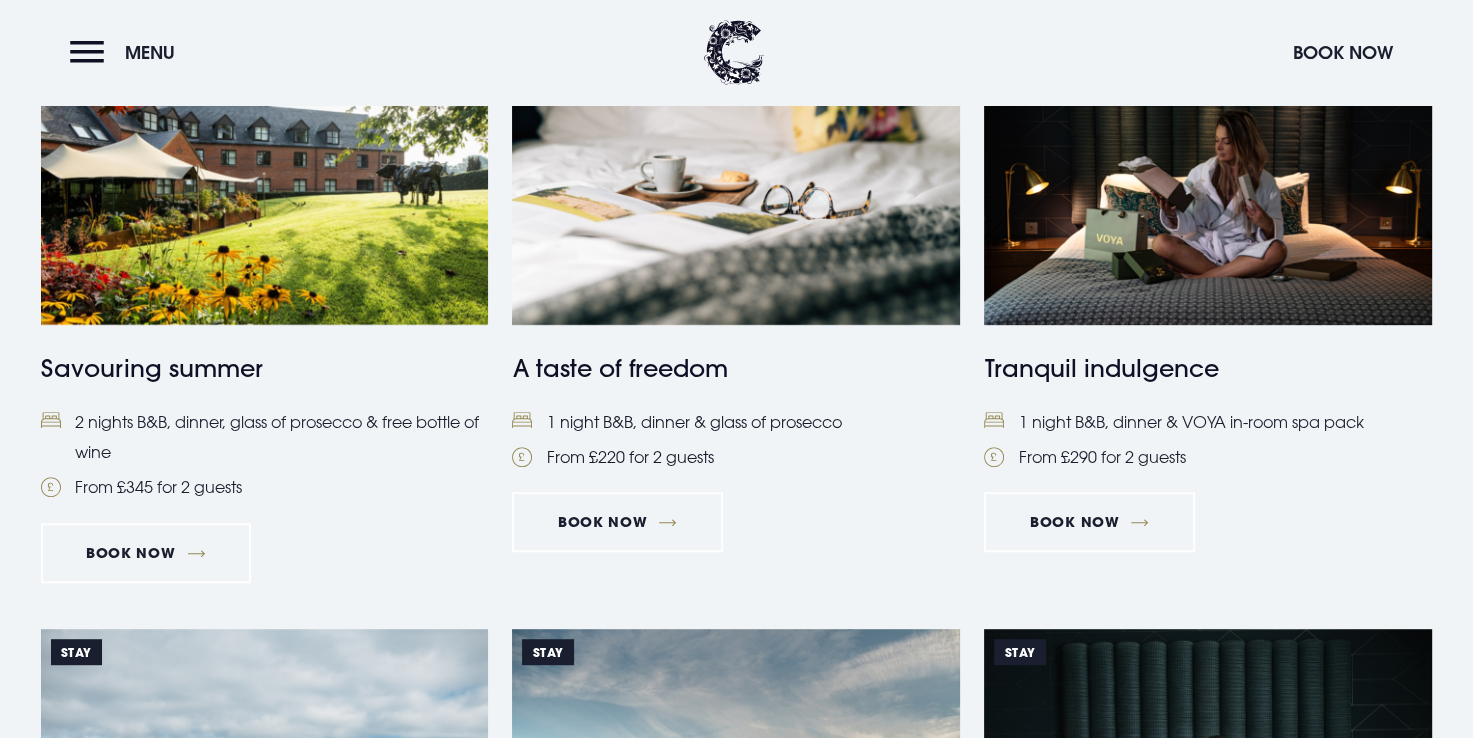 click at bounding box center [736, 176] 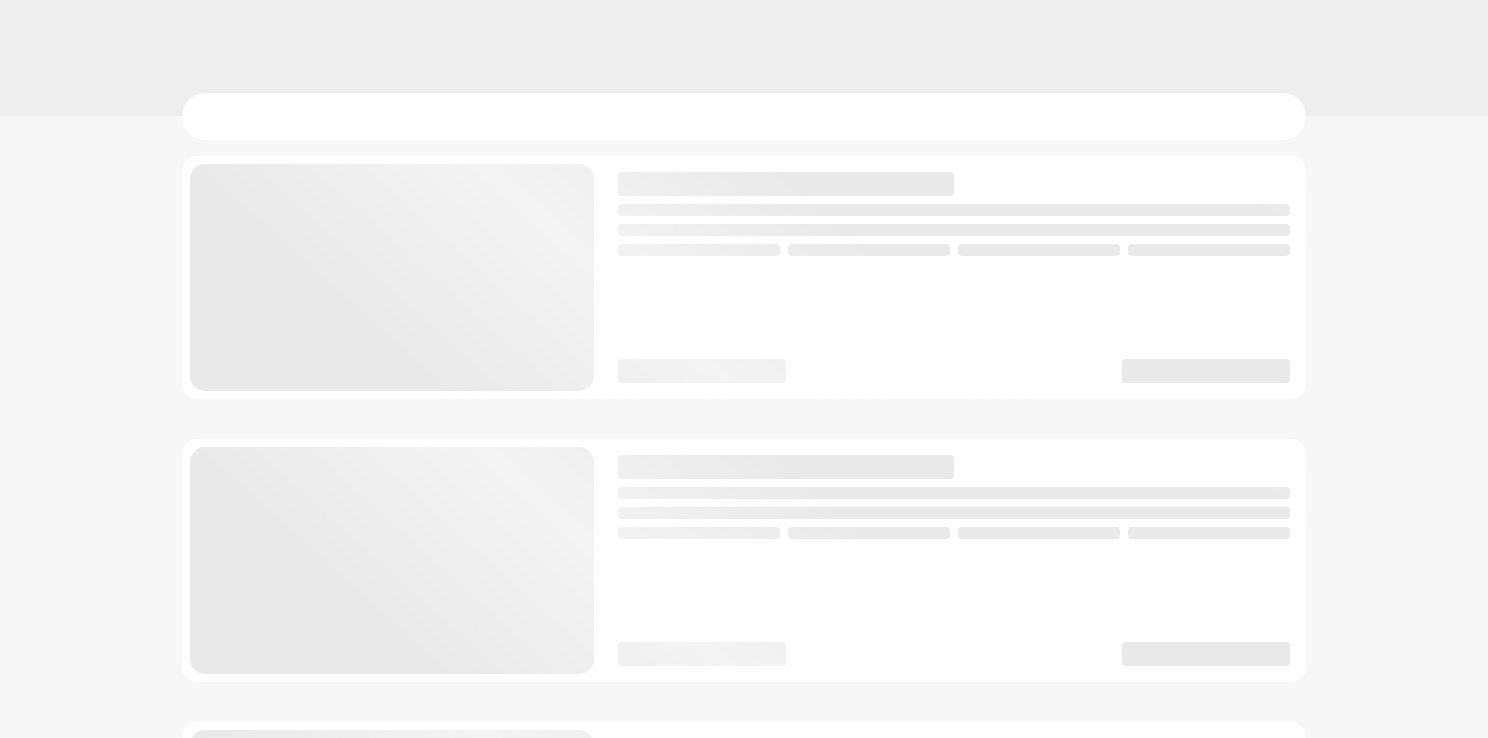 scroll, scrollTop: 0, scrollLeft: 0, axis: both 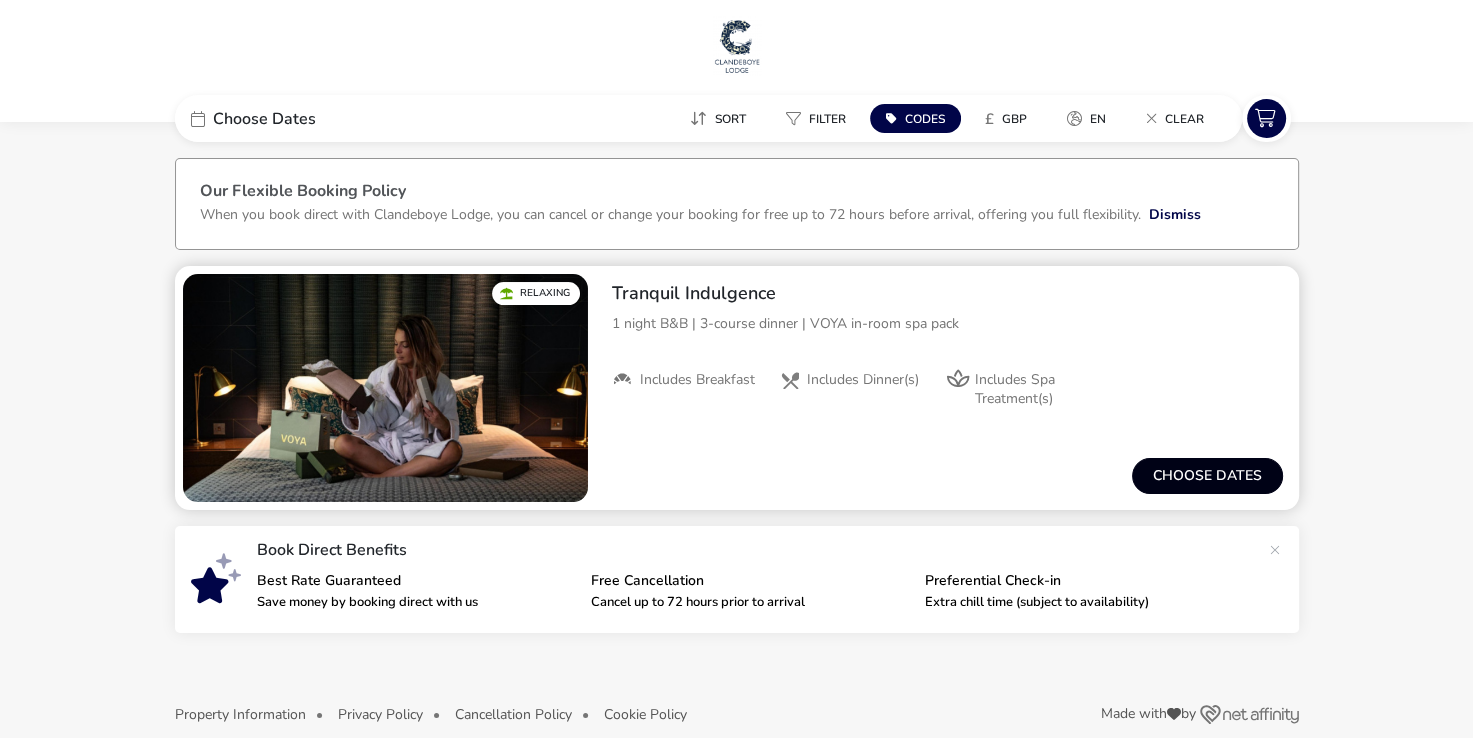 click on "Choose dates" at bounding box center (1207, 476) 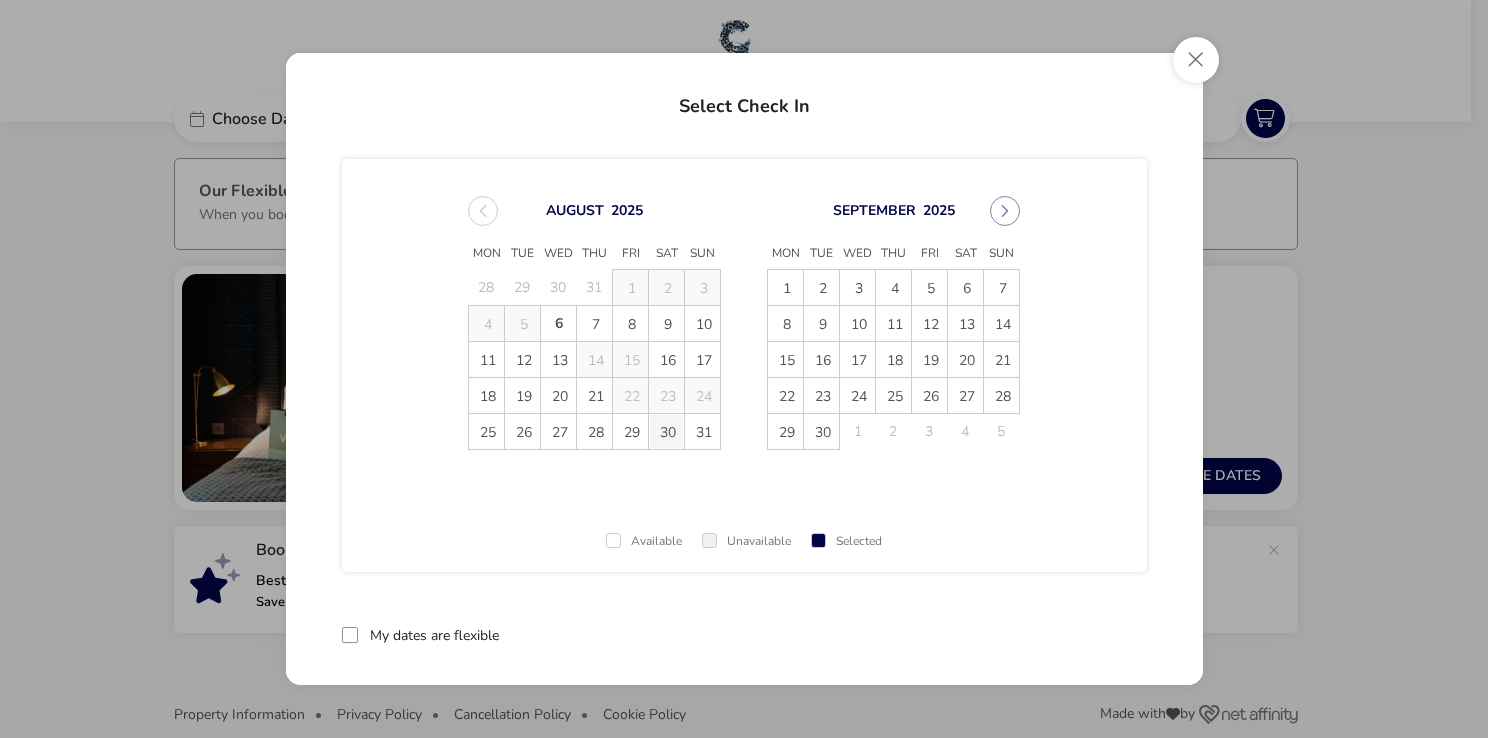 click on "30" at bounding box center (666, 431) 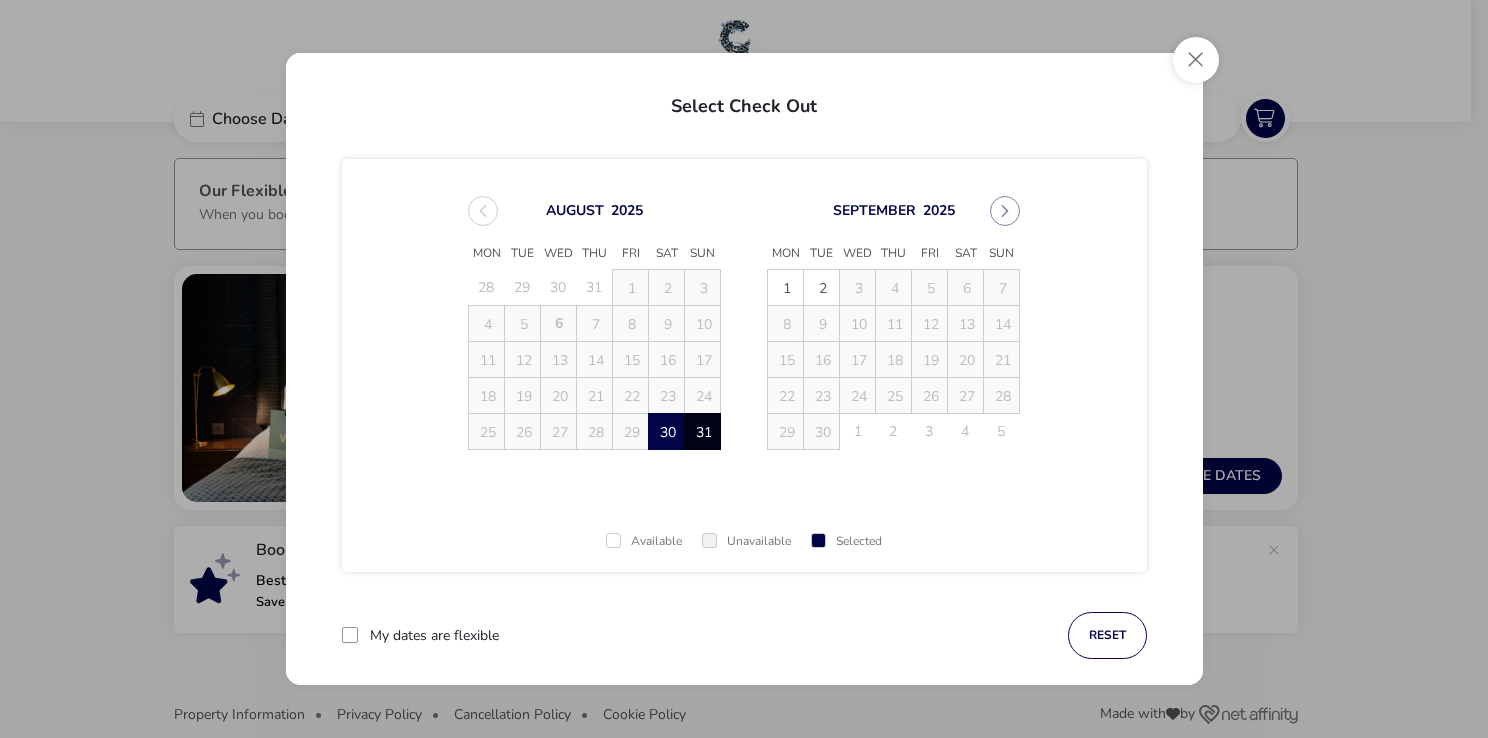 click on "31" at bounding box center [702, 431] 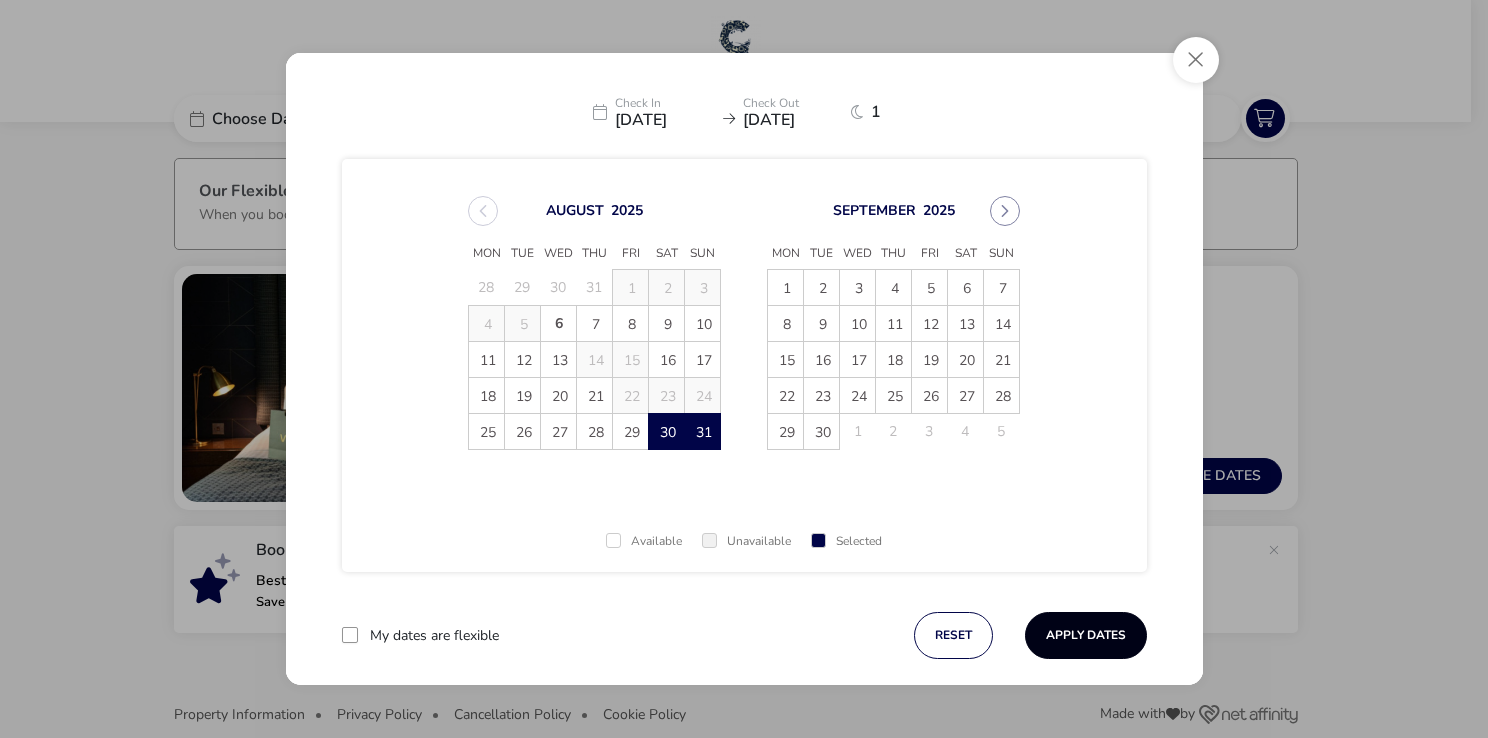 click on "Apply Dates" at bounding box center (1086, 635) 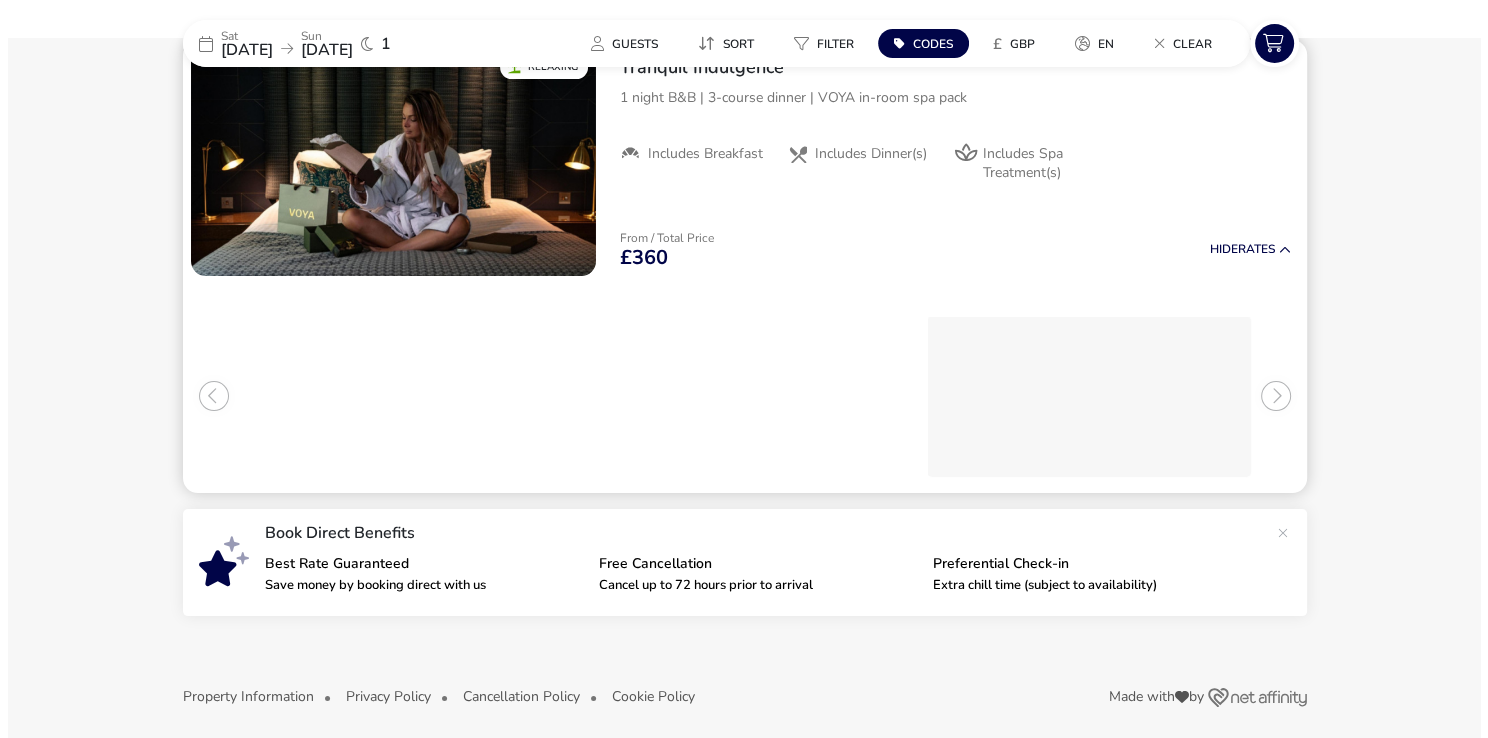scroll, scrollTop: 164, scrollLeft: 0, axis: vertical 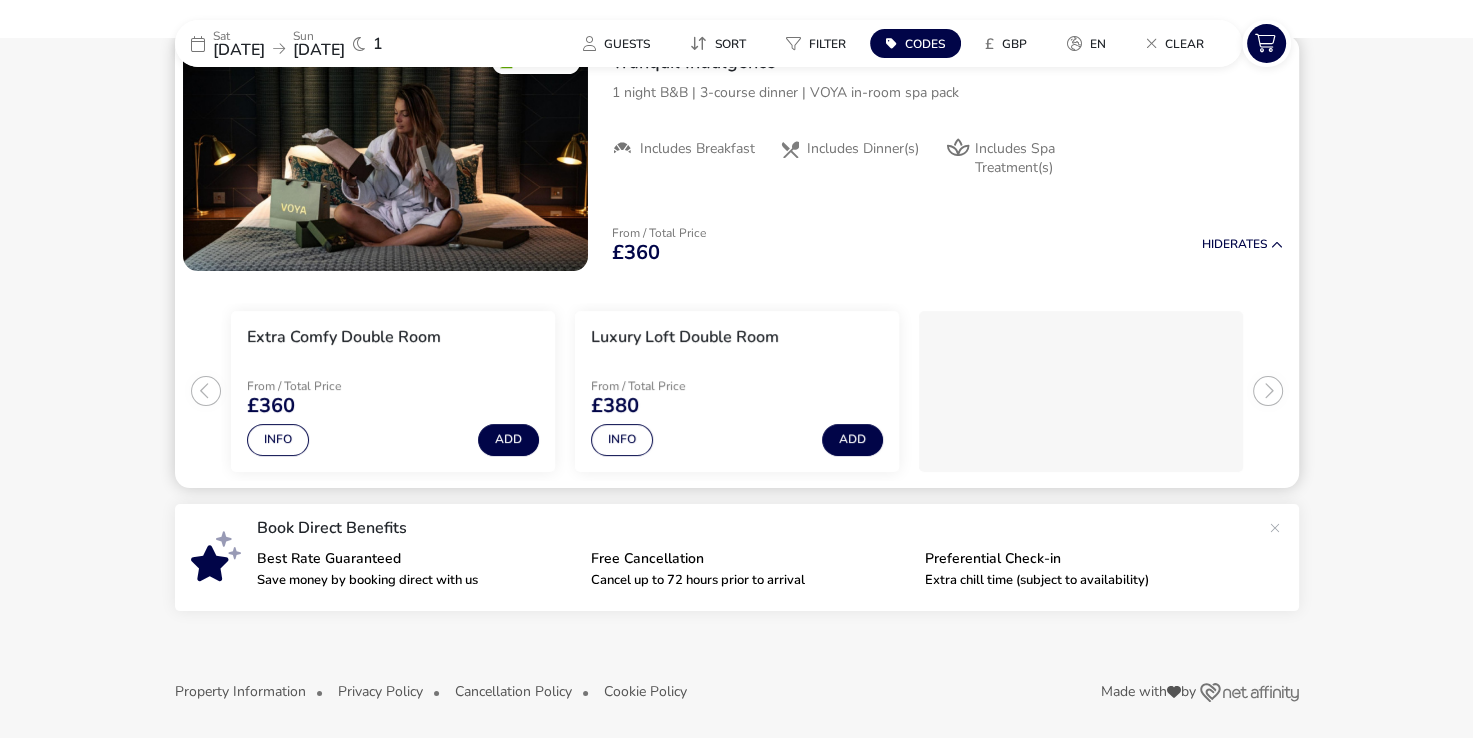 click on "Extra Comfy Double Room   From / Total Price  £360  Info   Add   Luxury Loft Double Room   From / Total Price  £380  Info   Add" at bounding box center [737, 383] 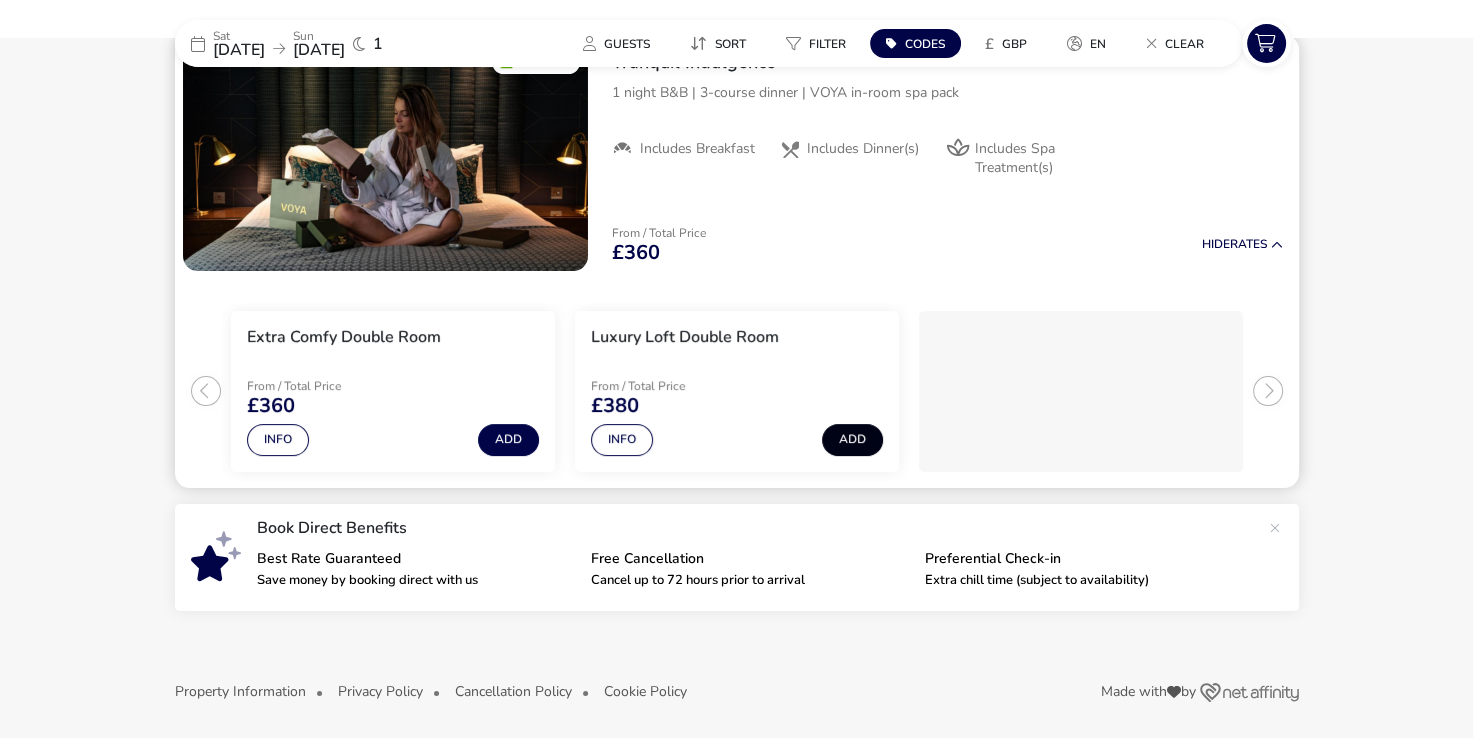 click on "Add" at bounding box center (852, 440) 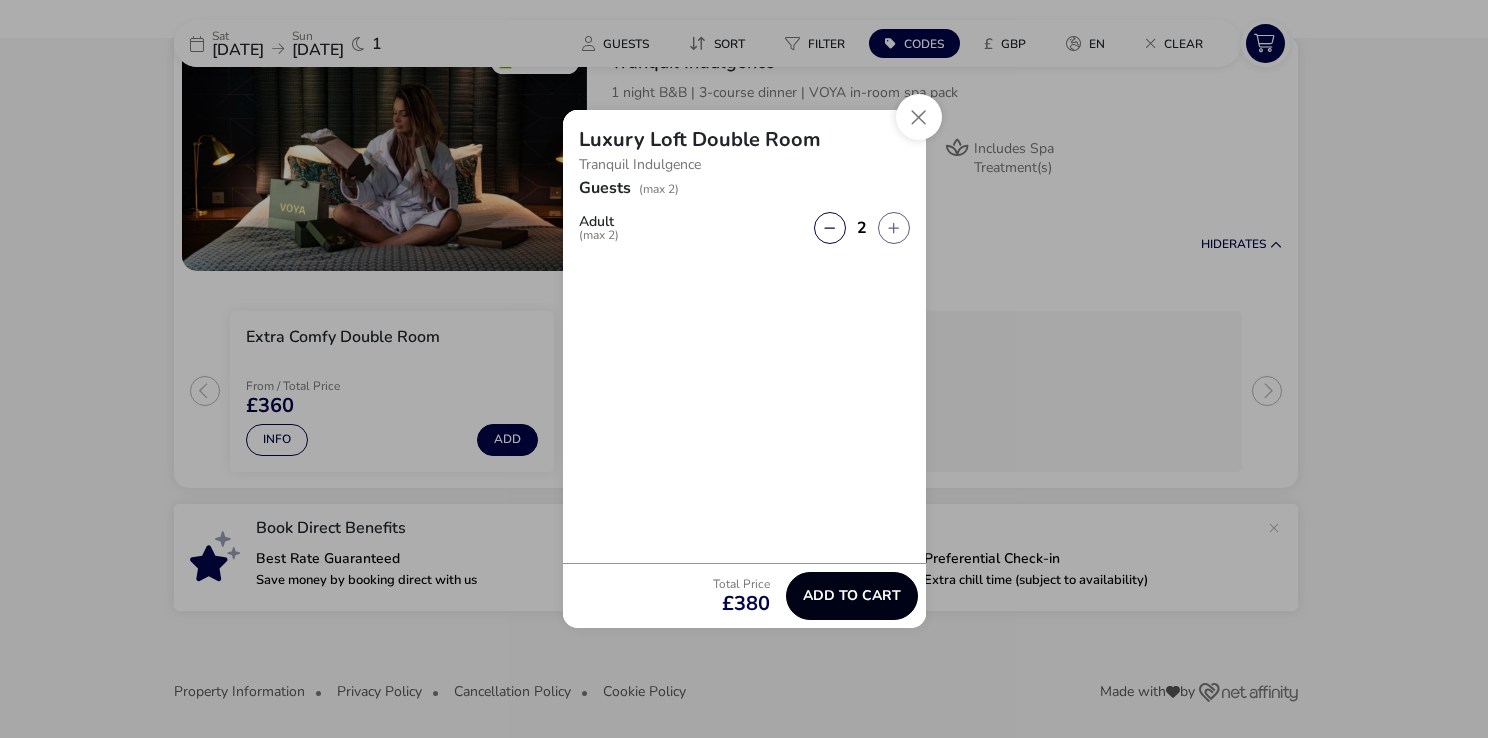 click on "Add to cart" at bounding box center (852, 595) 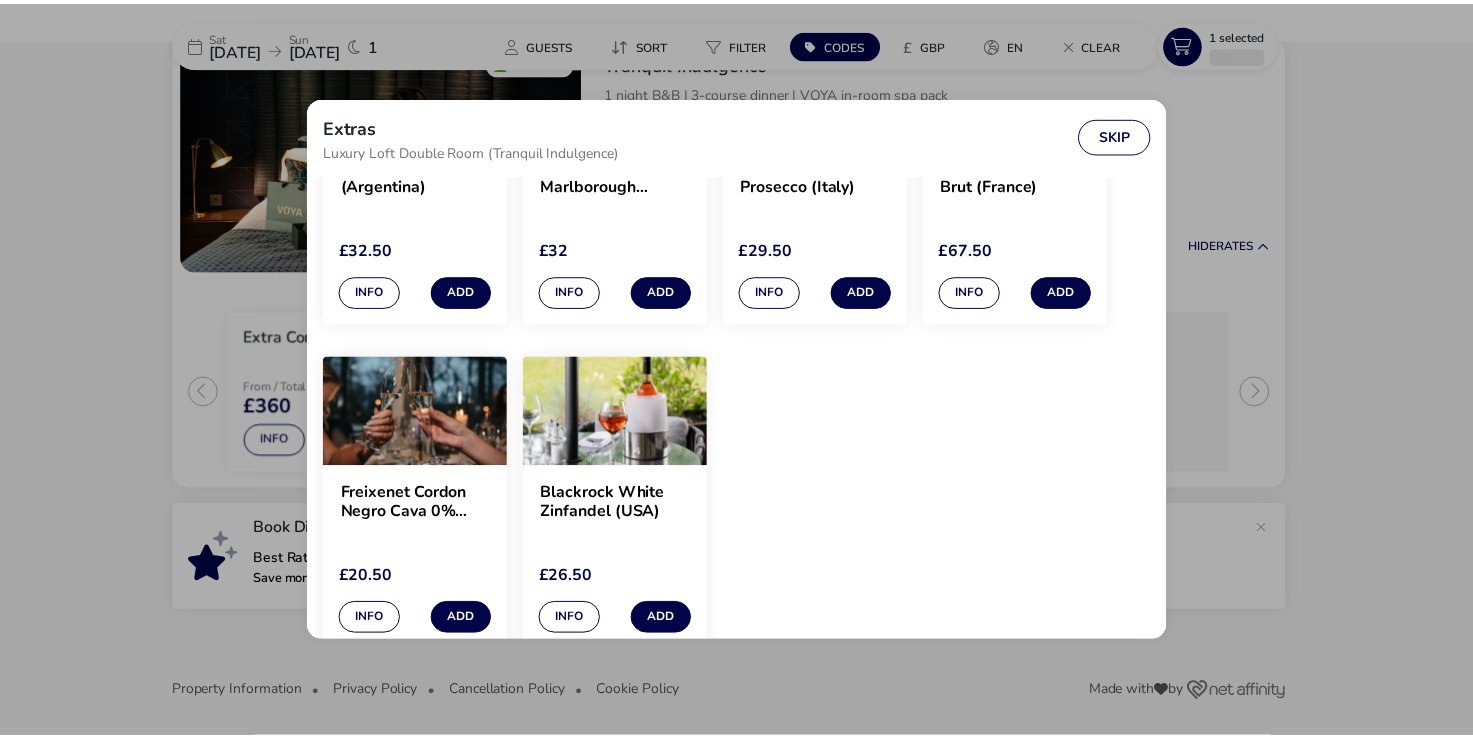 scroll, scrollTop: 600, scrollLeft: 0, axis: vertical 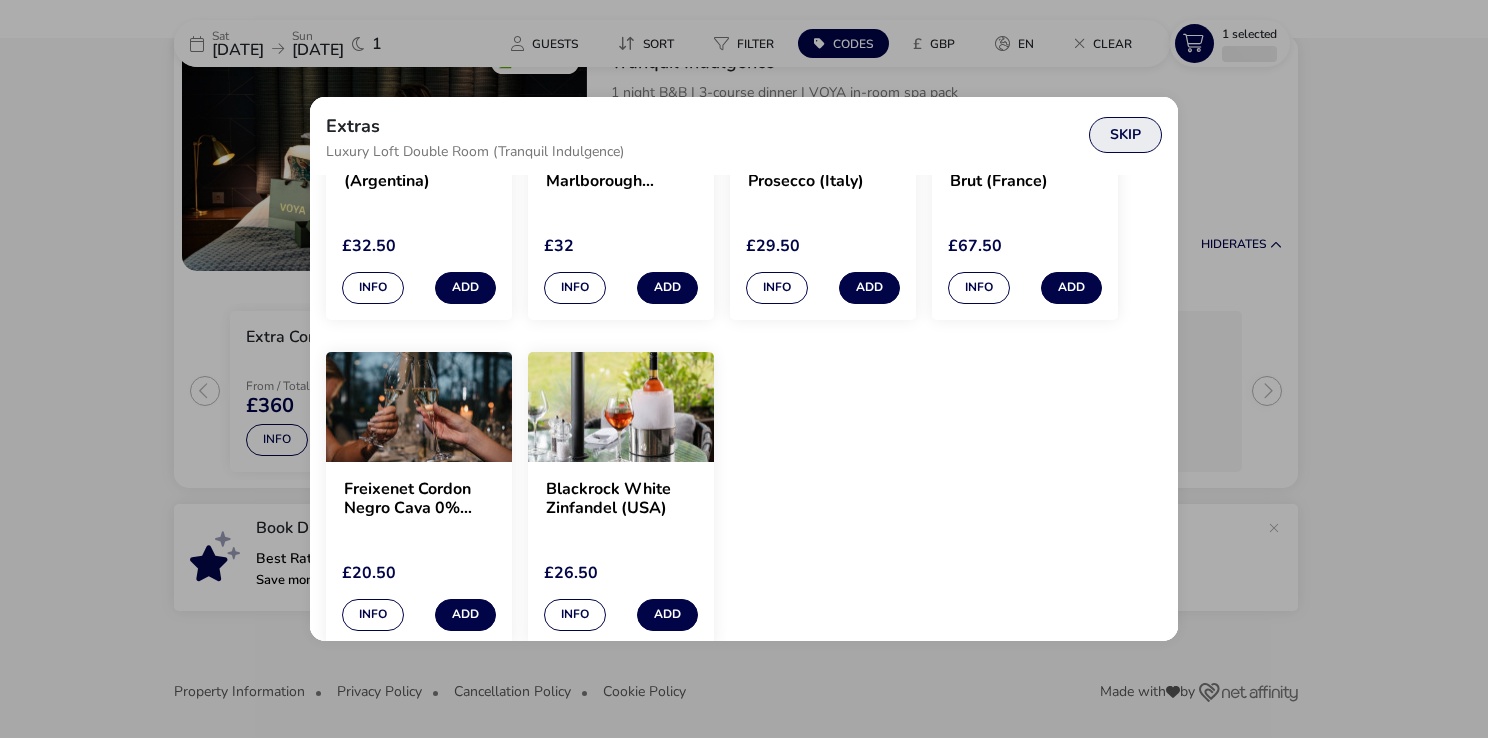 click on "Skip" at bounding box center (1125, 135) 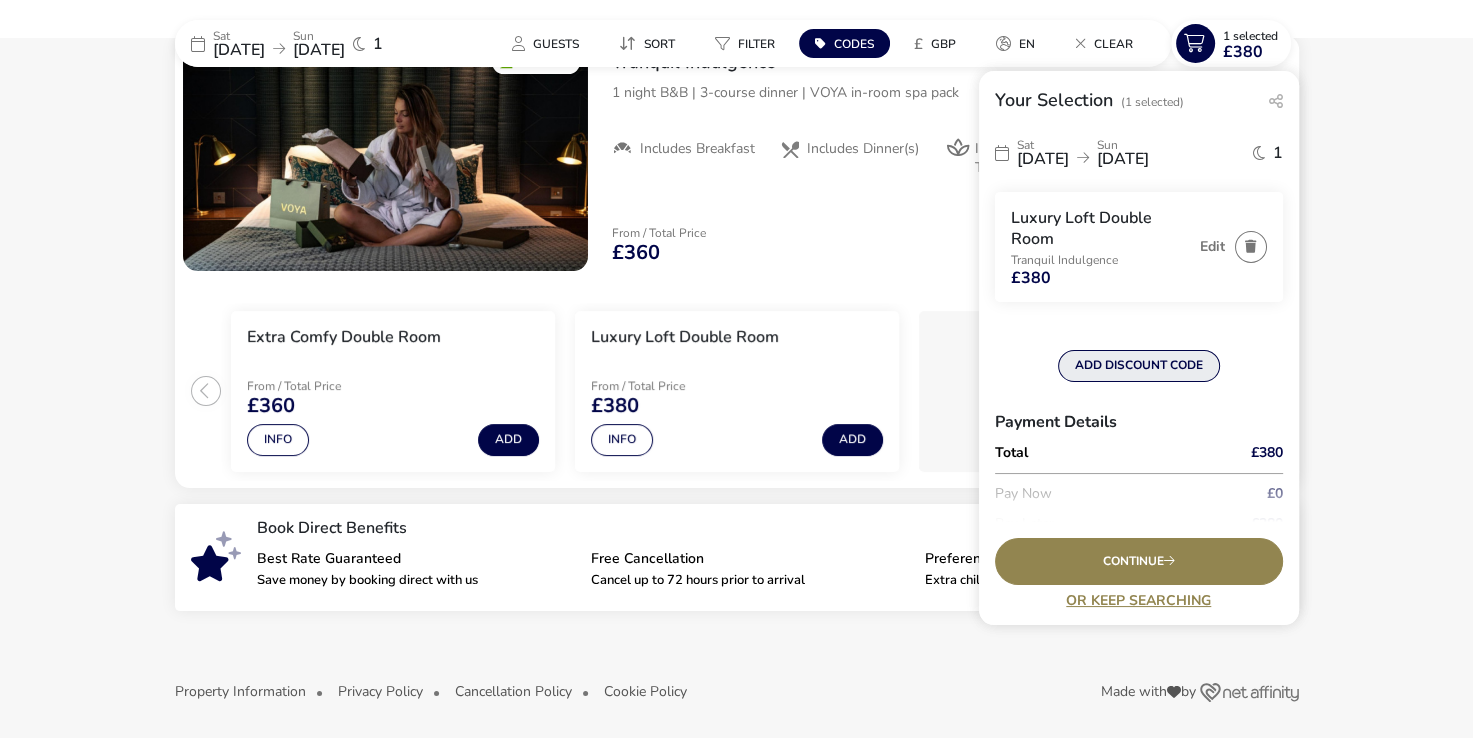 click on "ADD DISCOUNT CODE" at bounding box center (1139, 366) 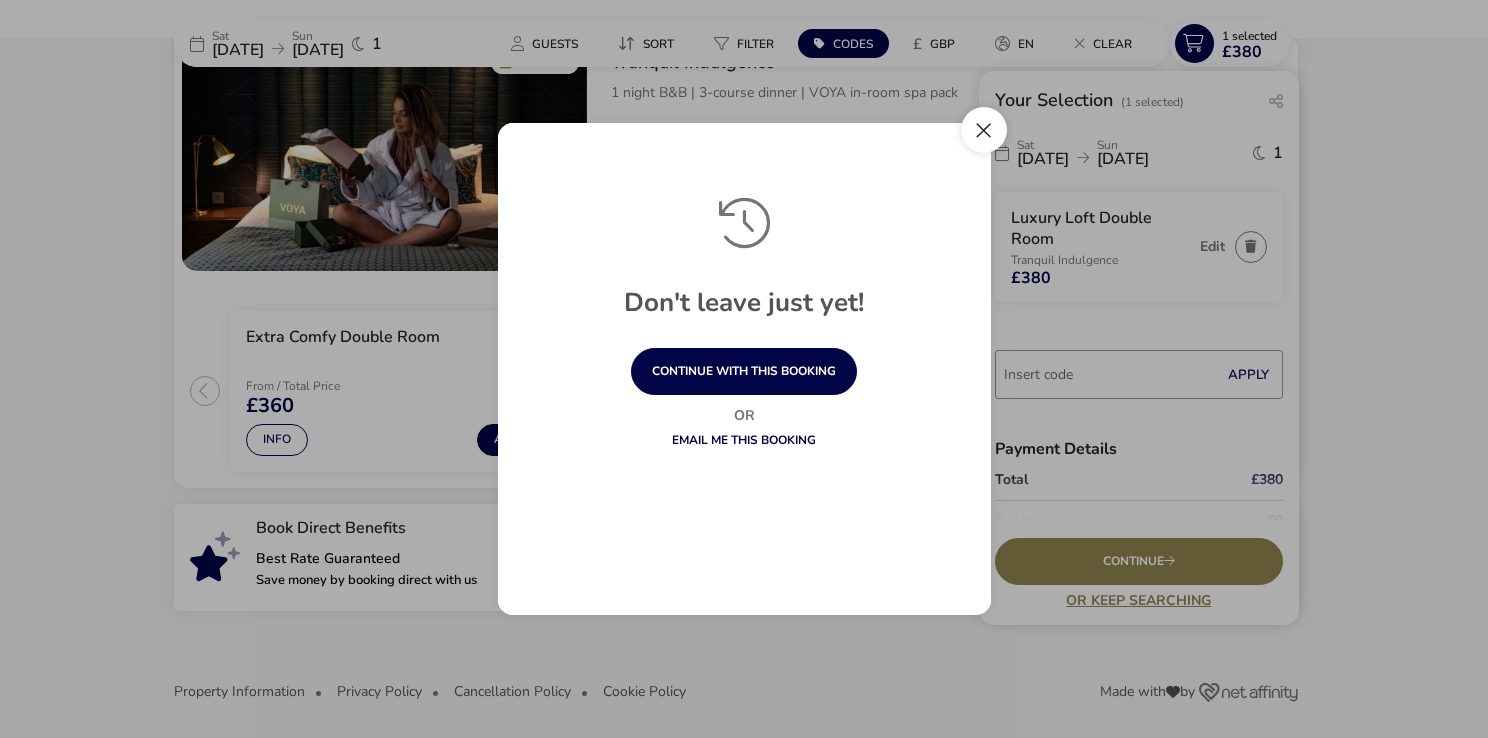 click at bounding box center (984, 130) 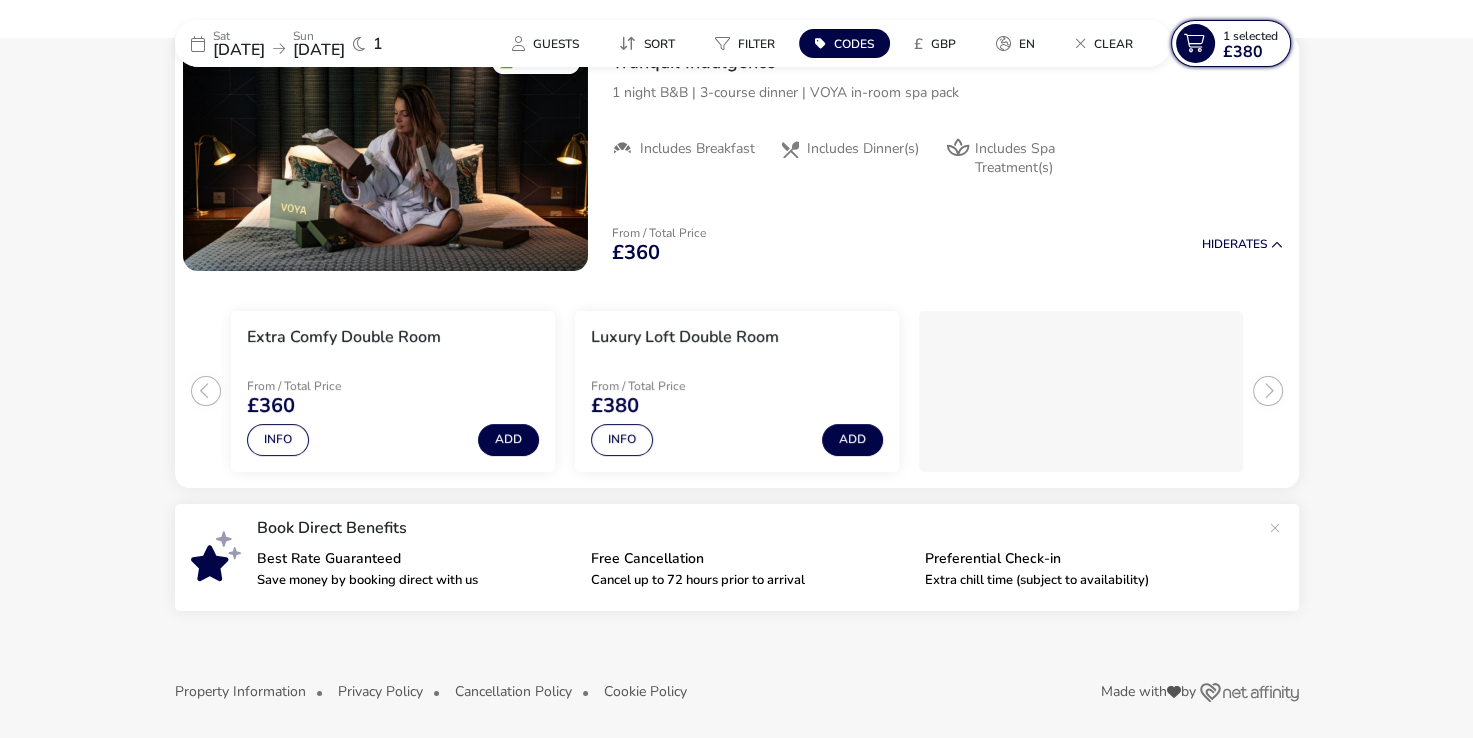 click at bounding box center [1195, 43] 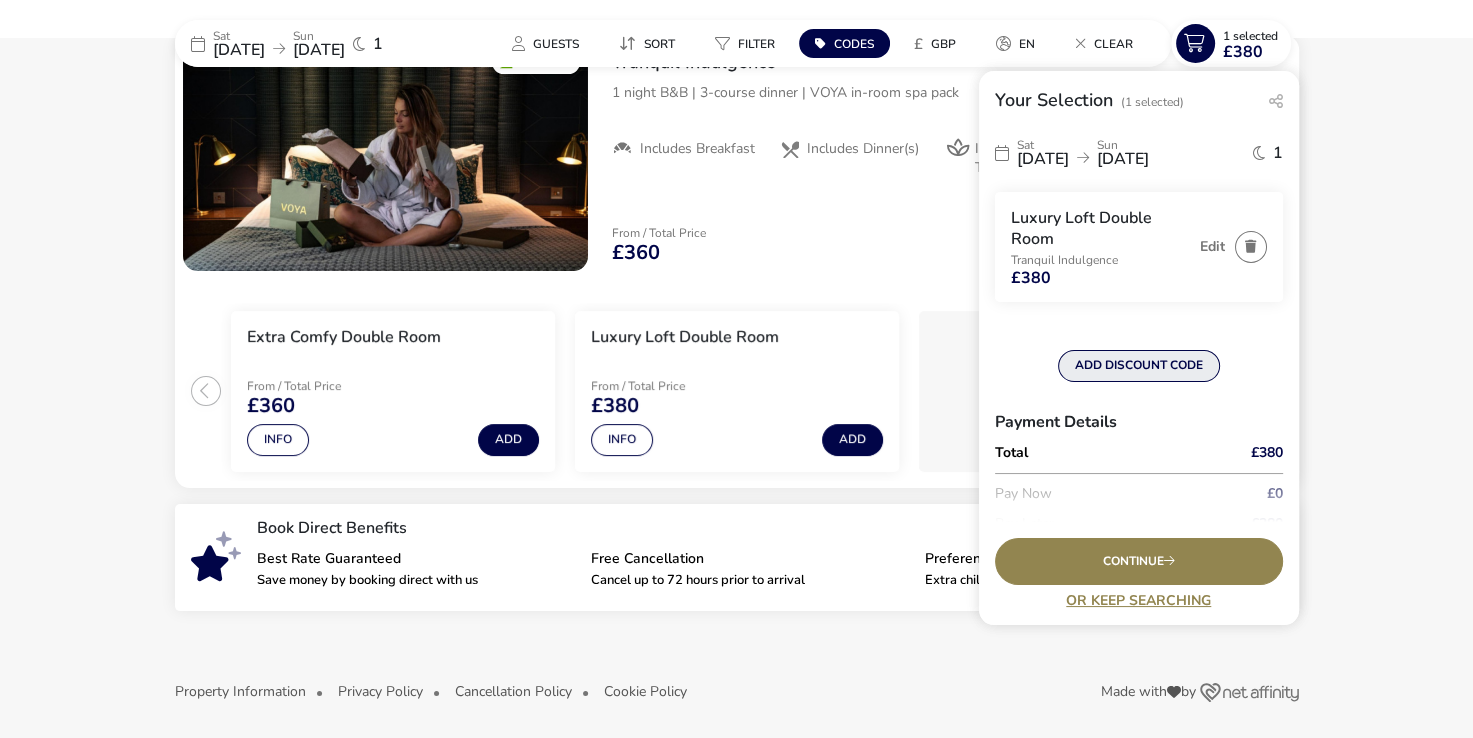 click on "ADD DISCOUNT CODE" at bounding box center (1139, 366) 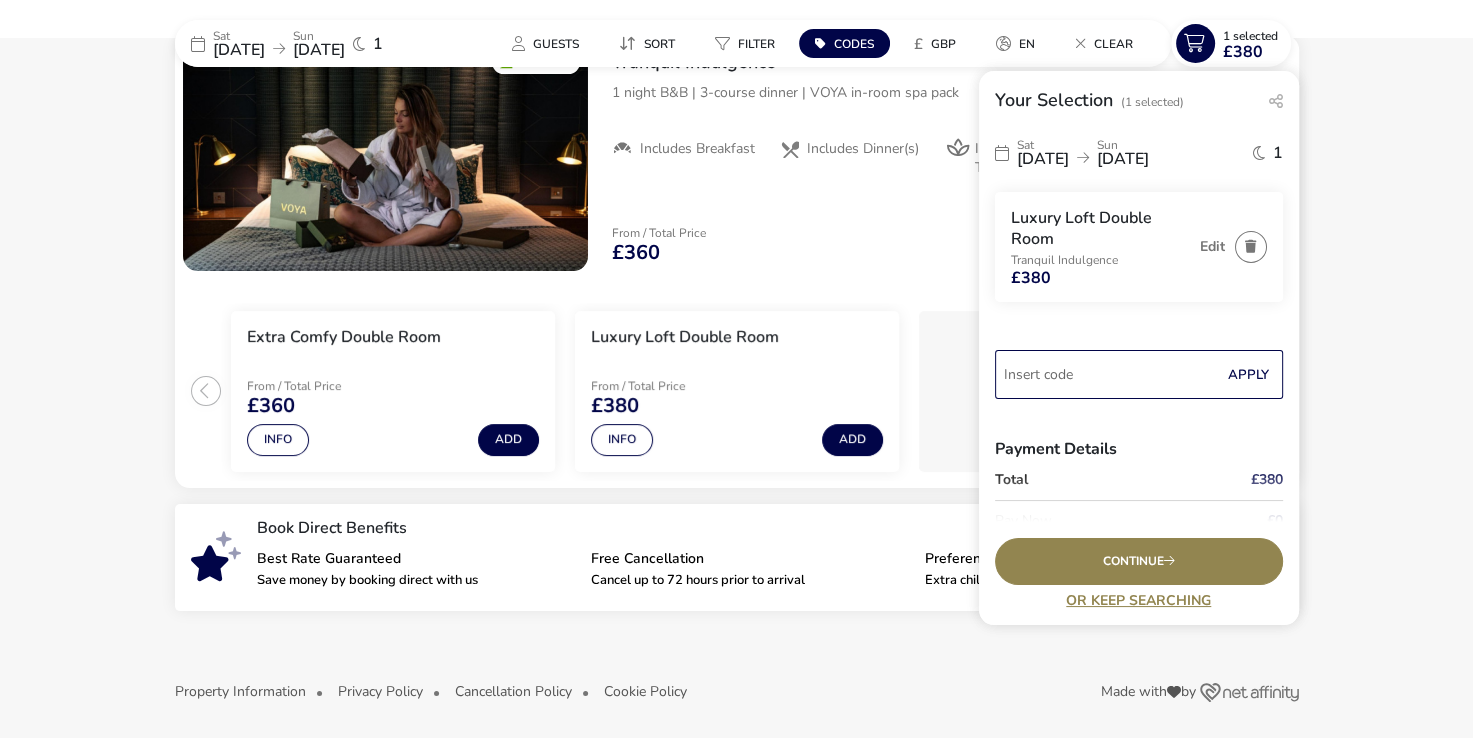 type on "Y" 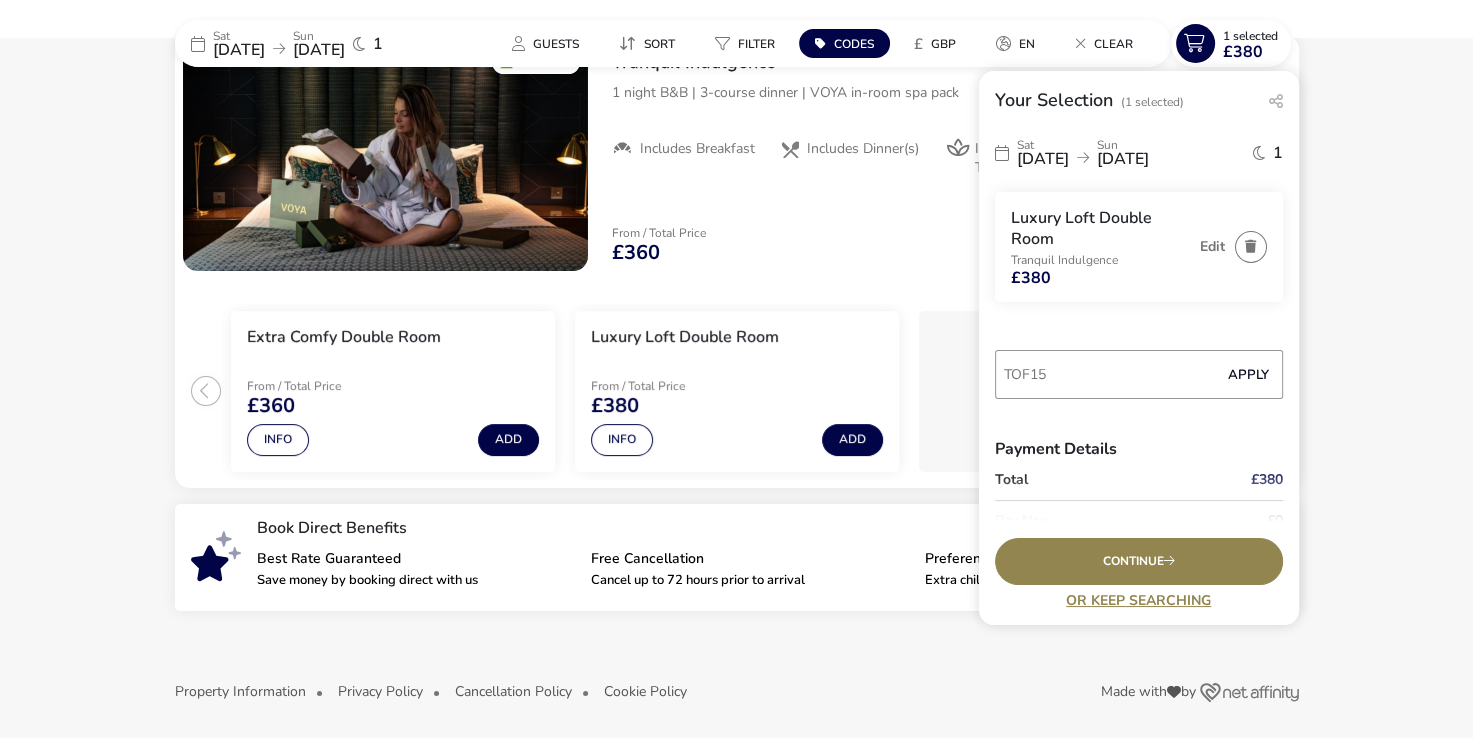 type on "TOF15" 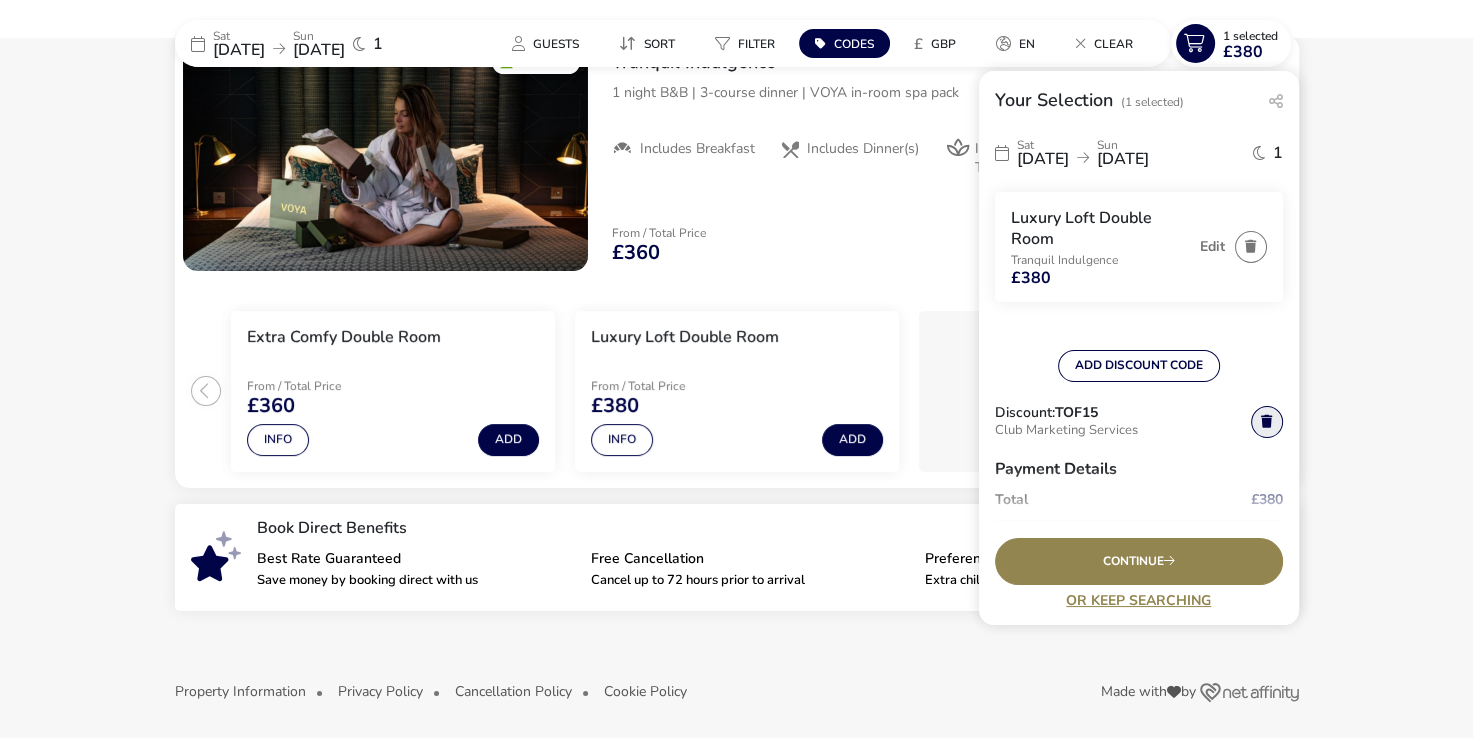 click 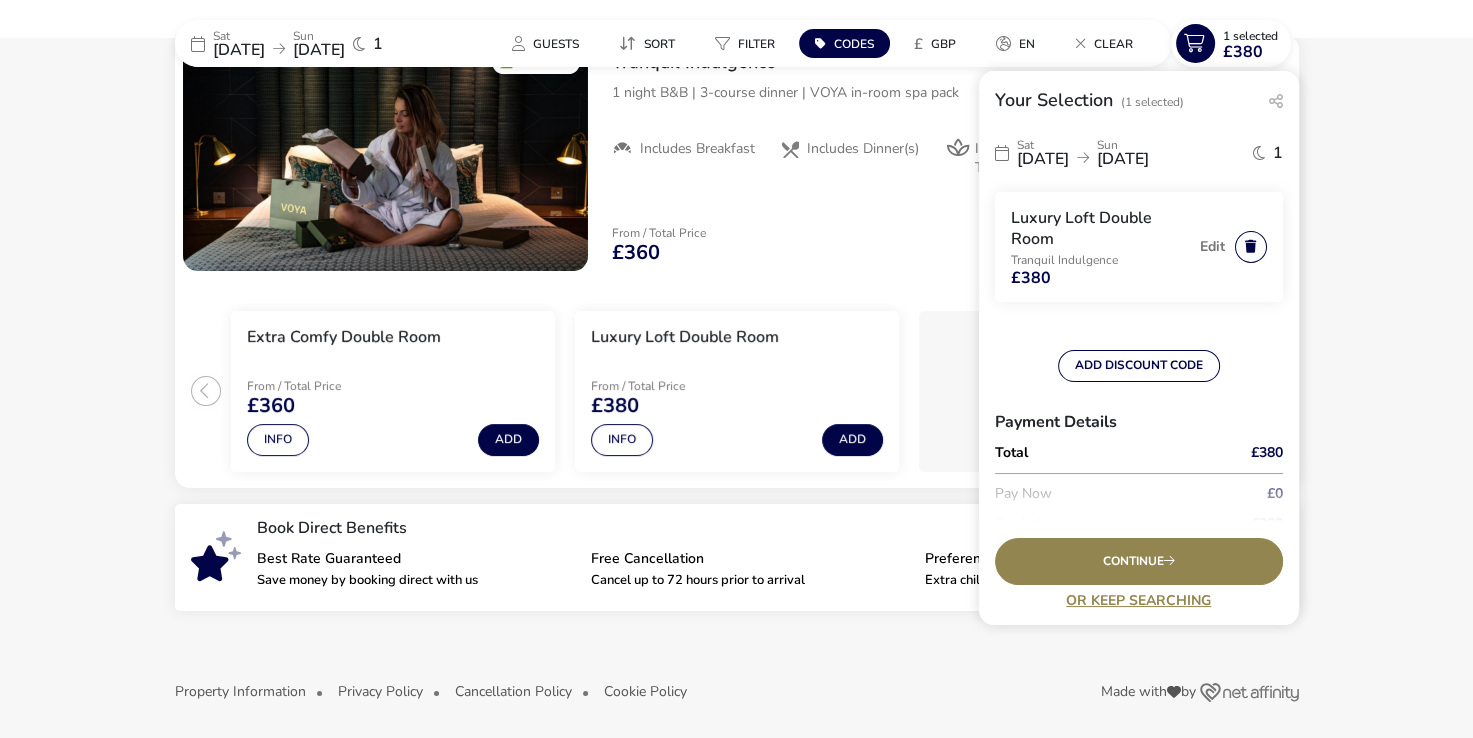 click at bounding box center (1251, 247) 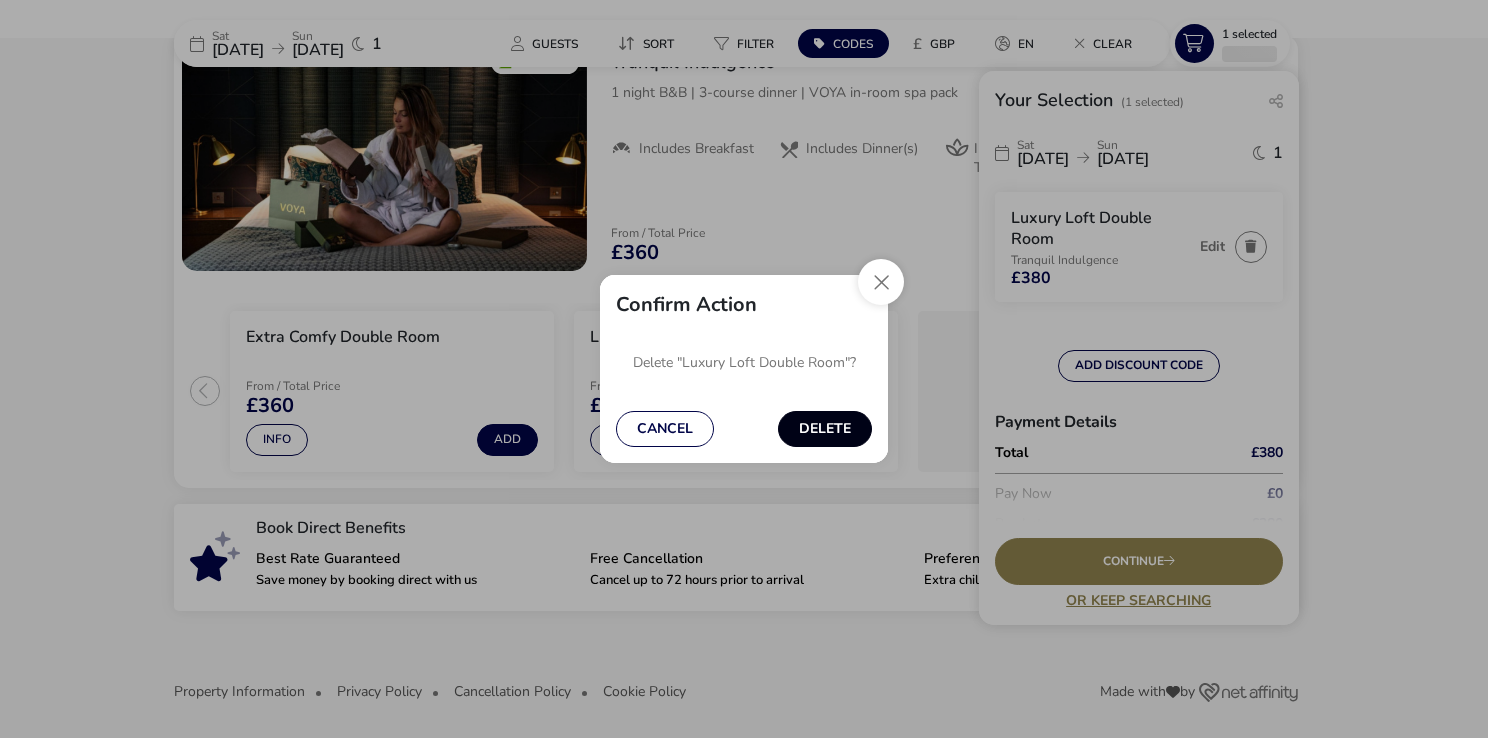 click on "Delete" at bounding box center (825, 429) 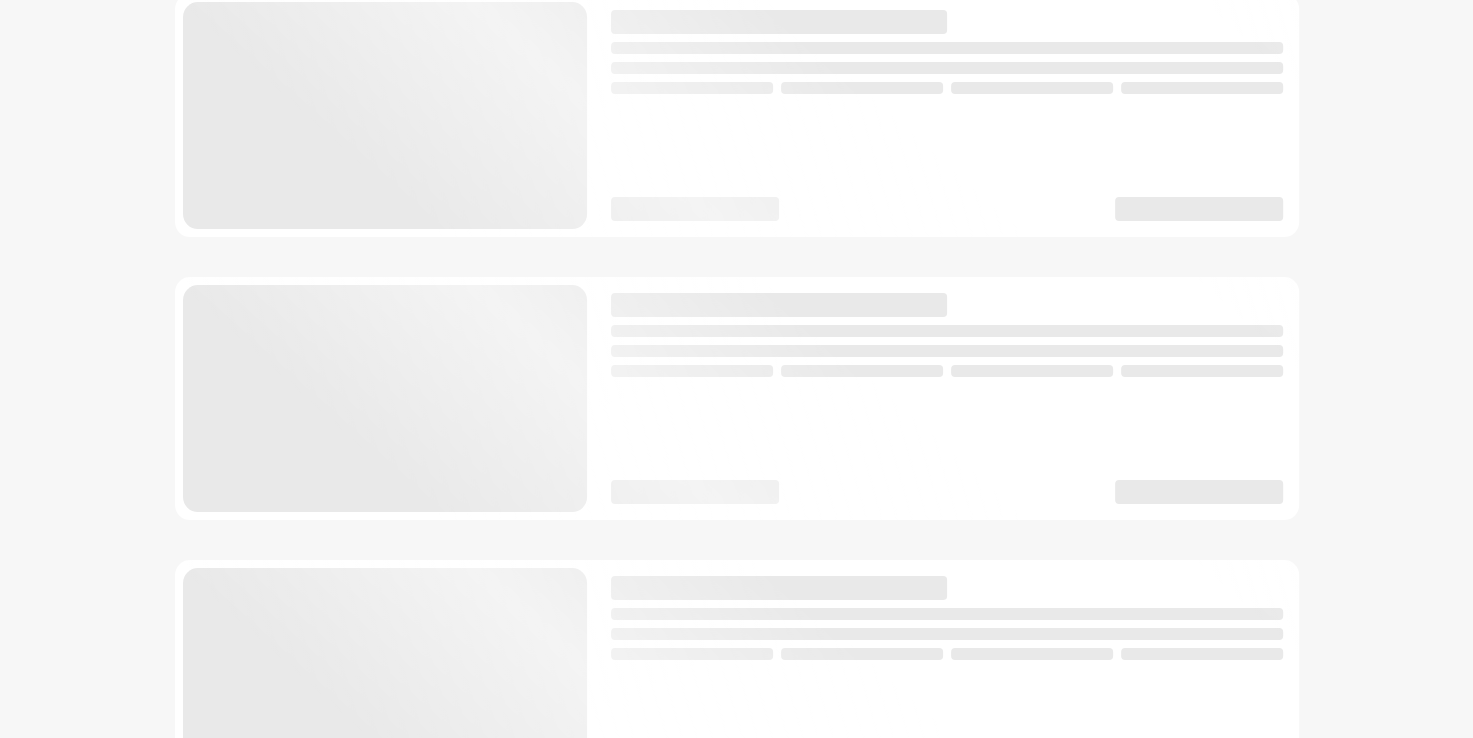 scroll, scrollTop: 0, scrollLeft: 0, axis: both 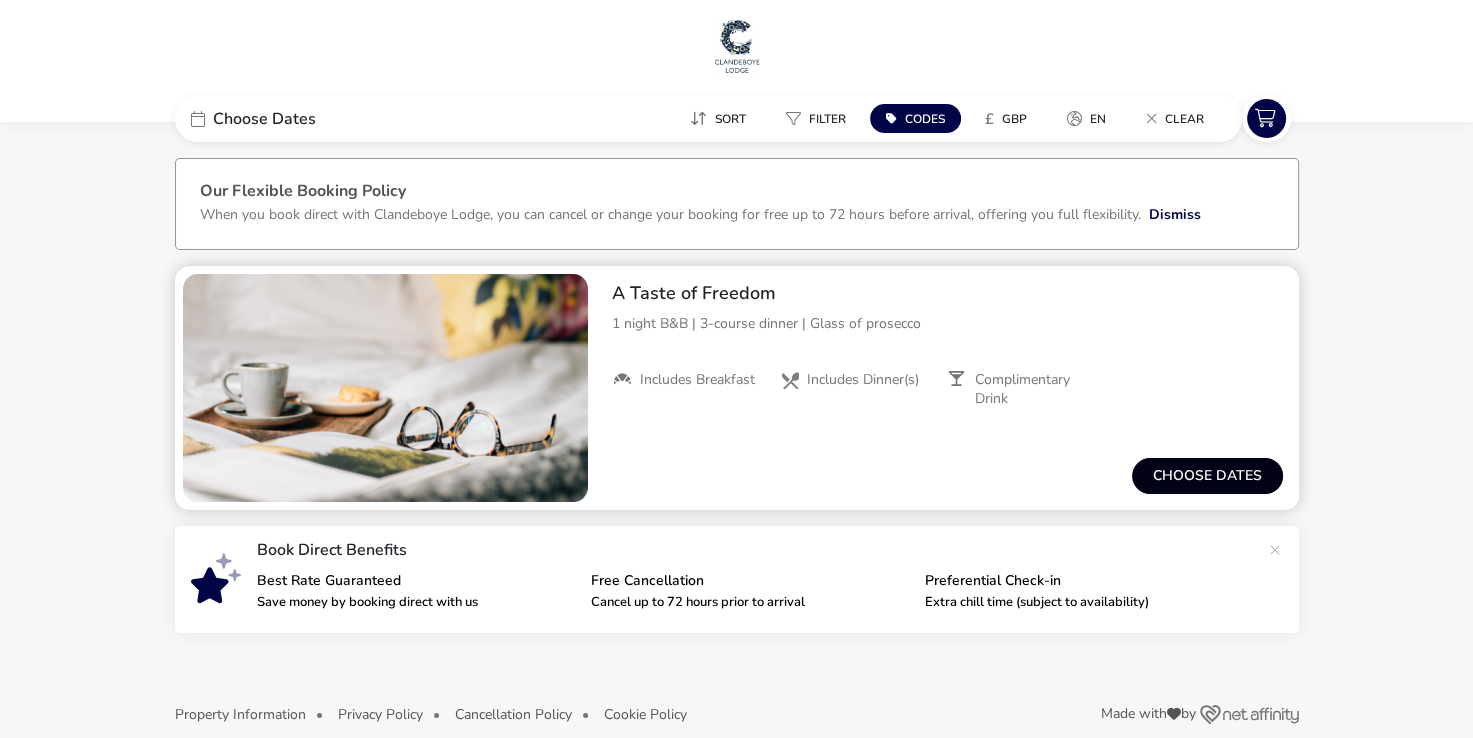 click on "Choose dates" at bounding box center (1207, 476) 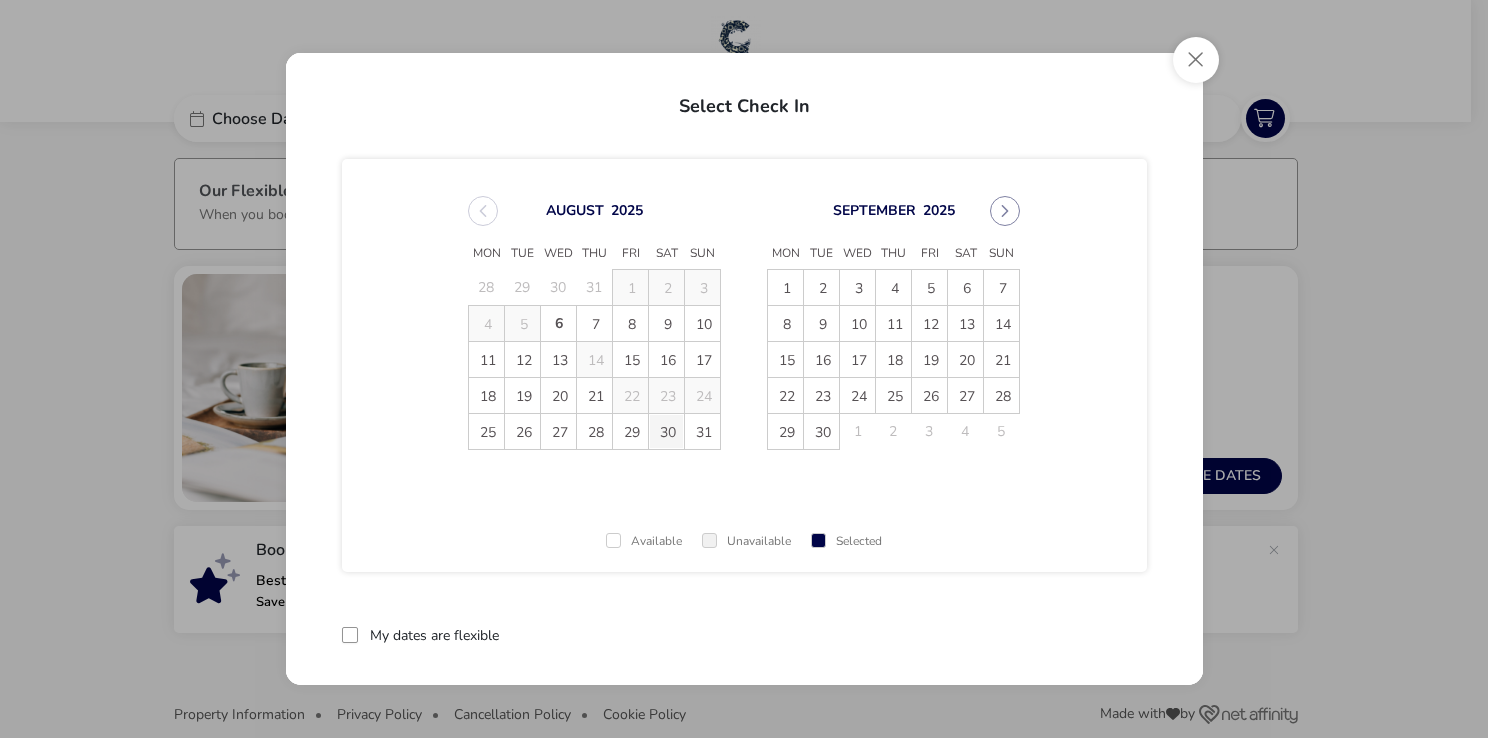 click on "30" at bounding box center [666, 431] 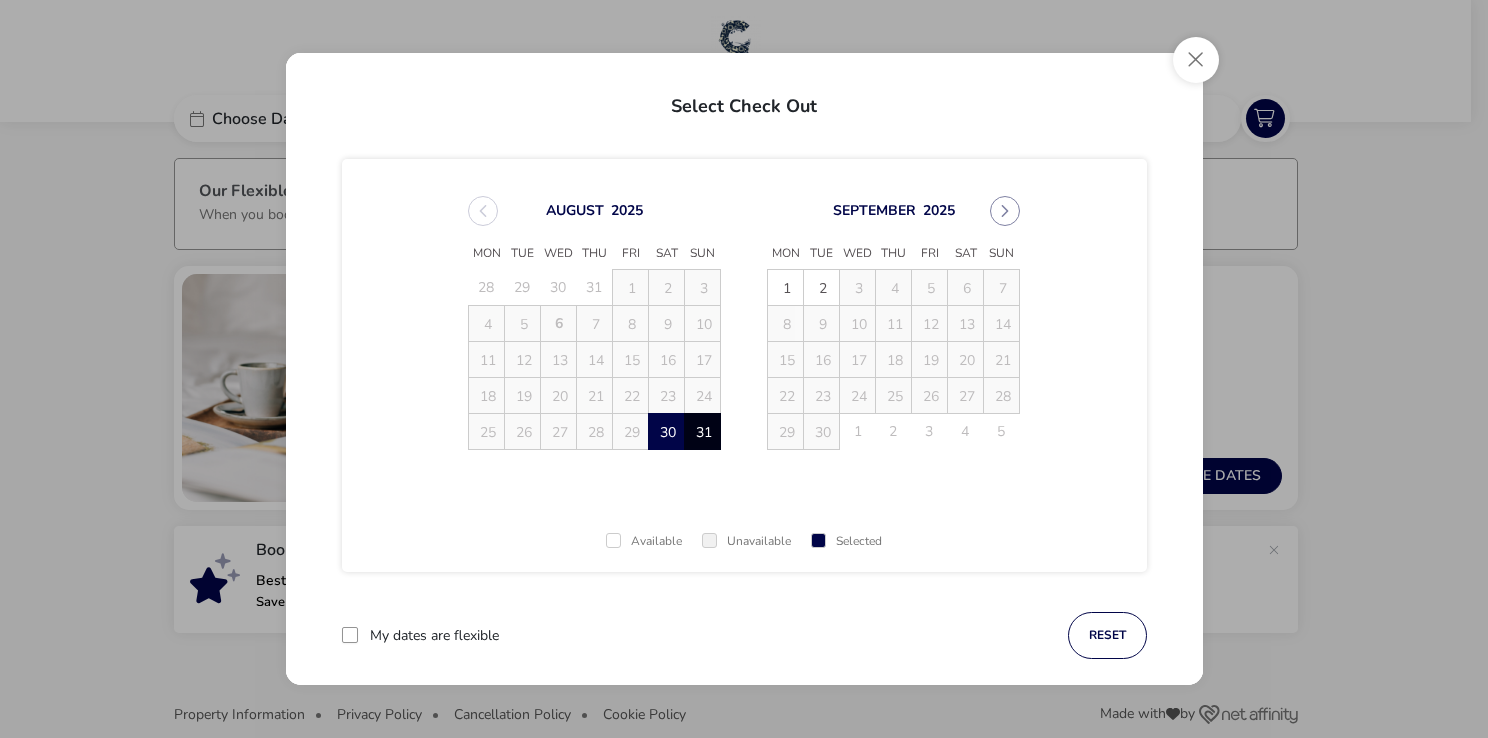 click on "31" at bounding box center [702, 431] 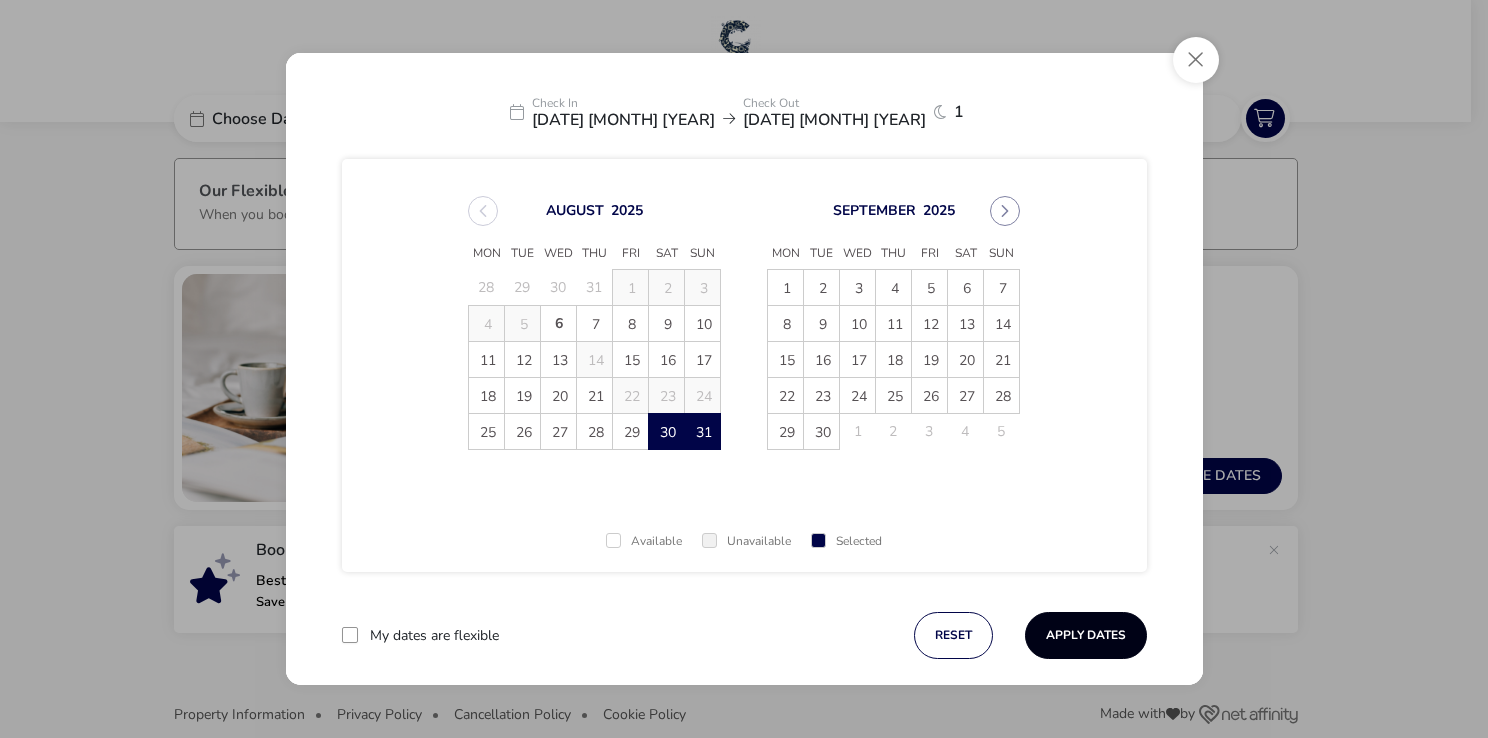 click on "Apply Dates" at bounding box center (1086, 635) 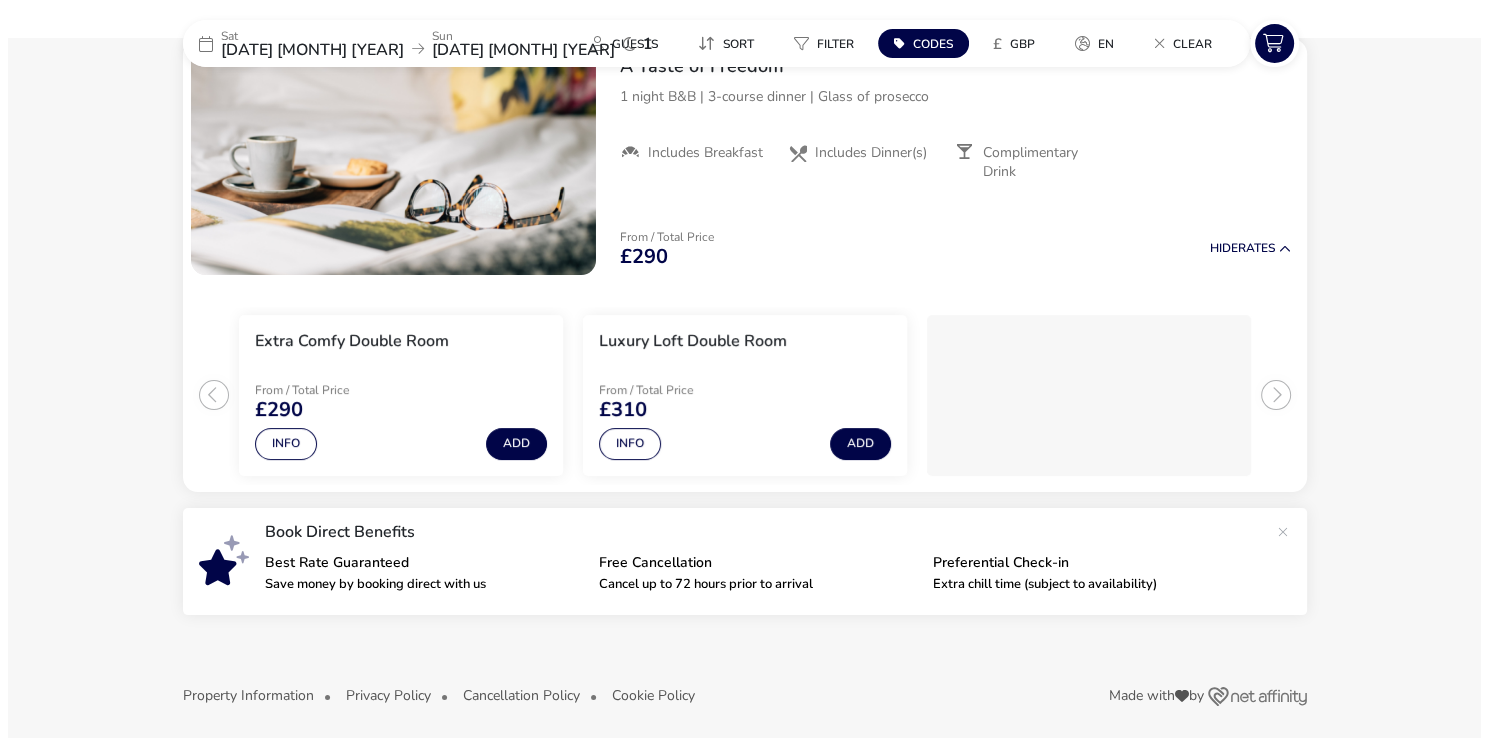 scroll, scrollTop: 165, scrollLeft: 0, axis: vertical 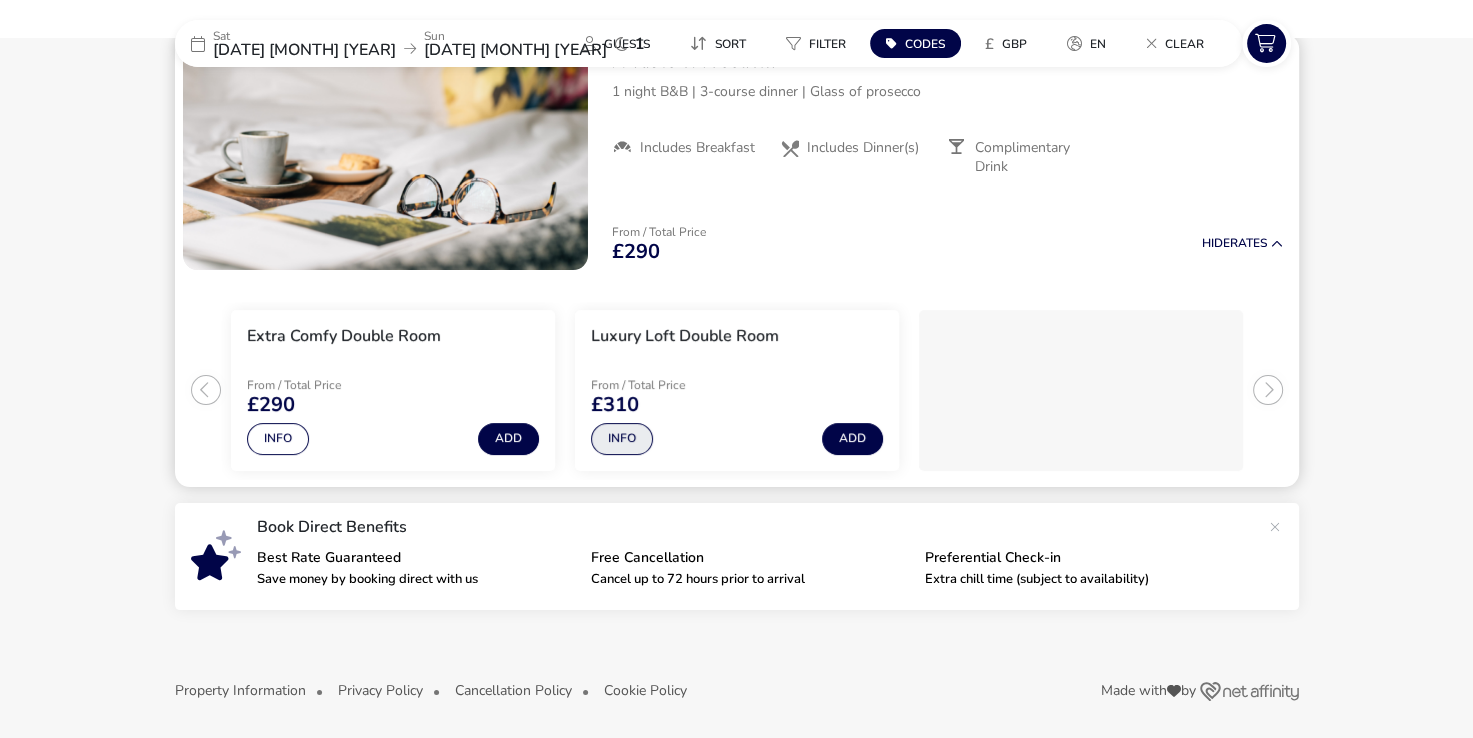 click on "Info" at bounding box center [622, 439] 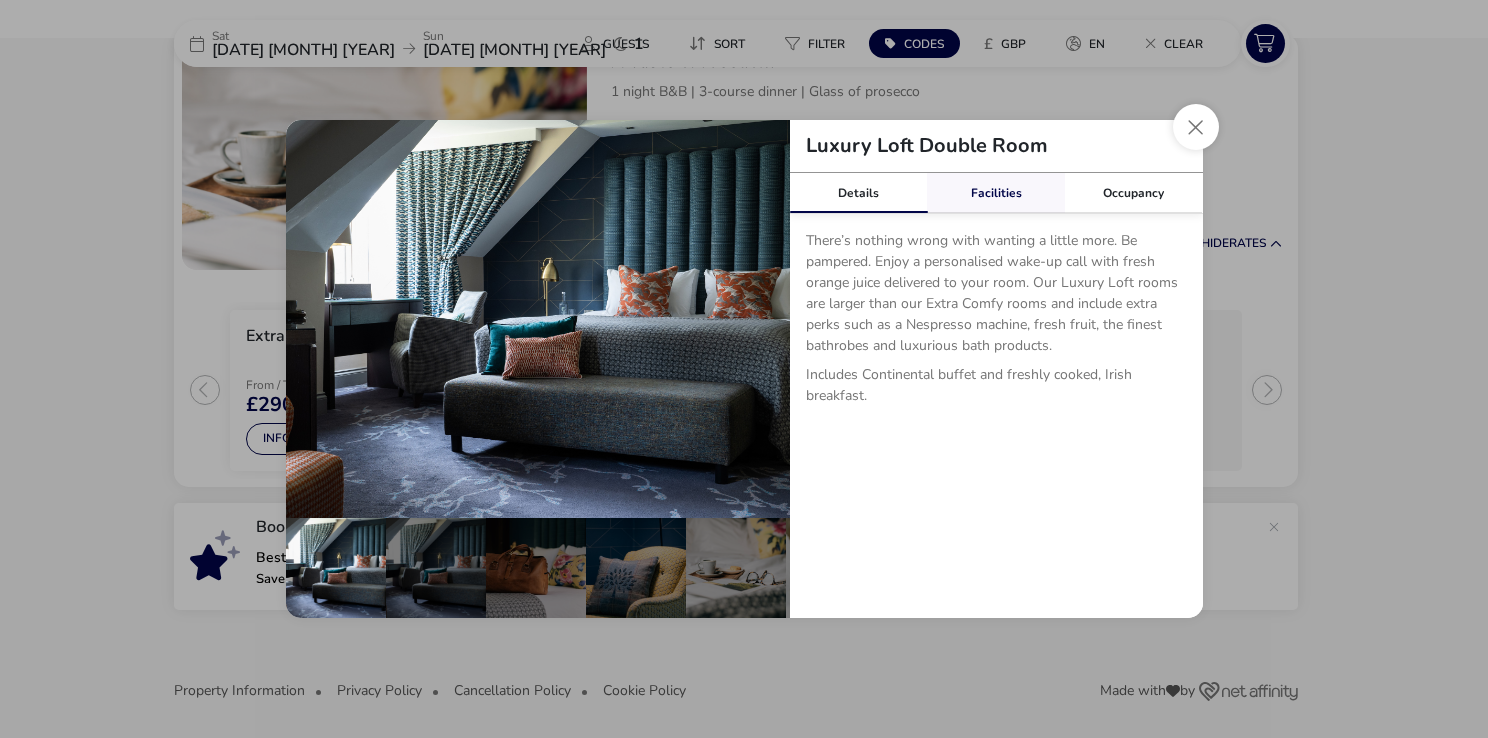 click on "Facilities" at bounding box center (996, 193) 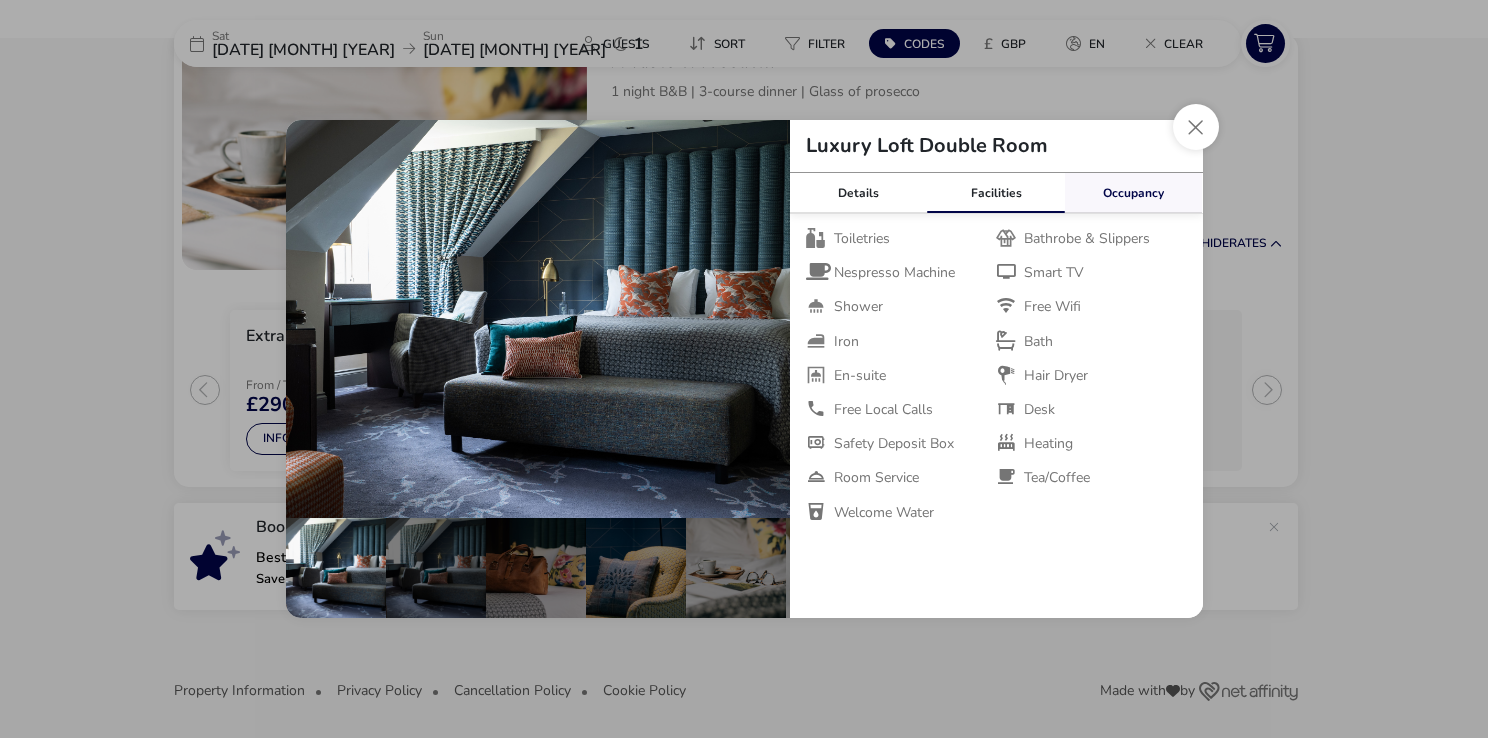 click on "Occupancy" at bounding box center [1134, 193] 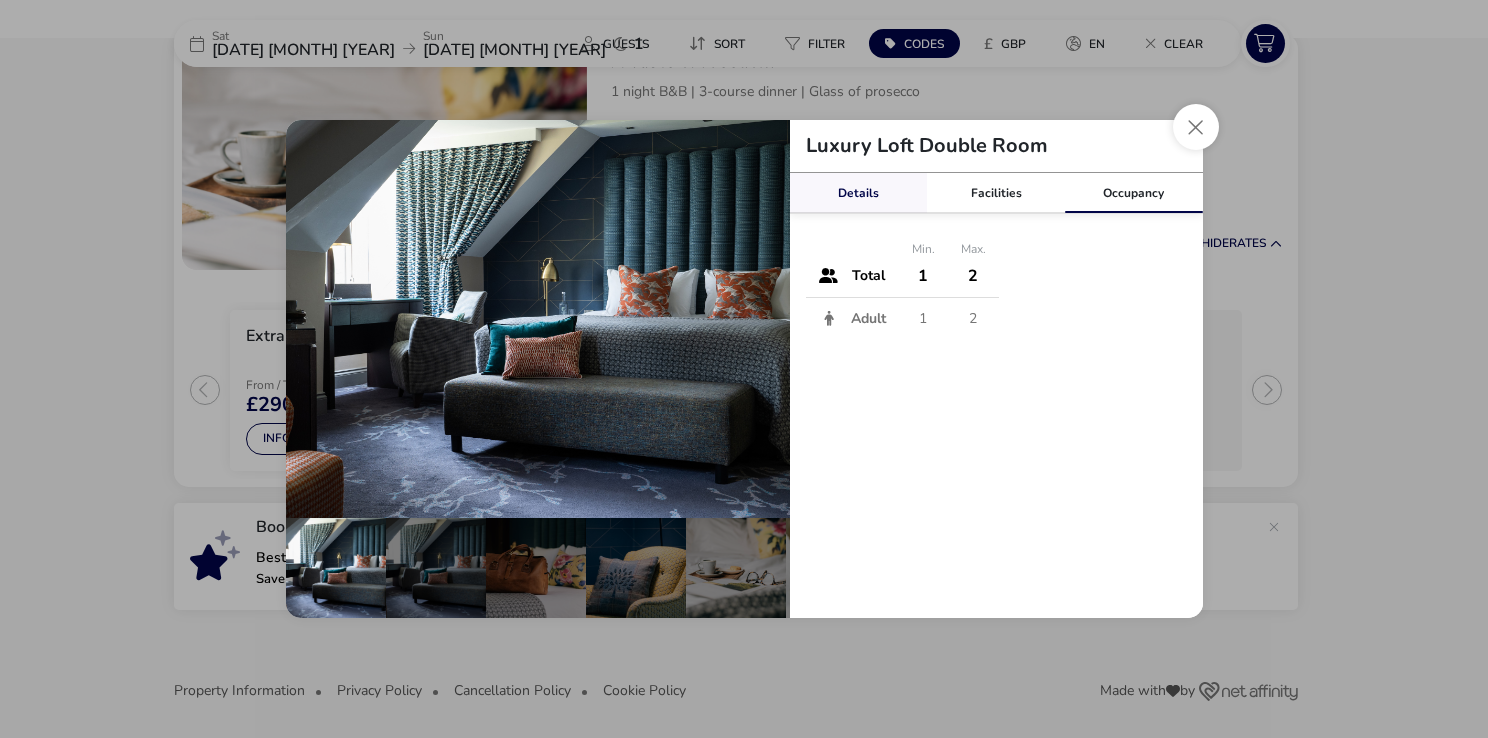 click on "Details" at bounding box center (859, 193) 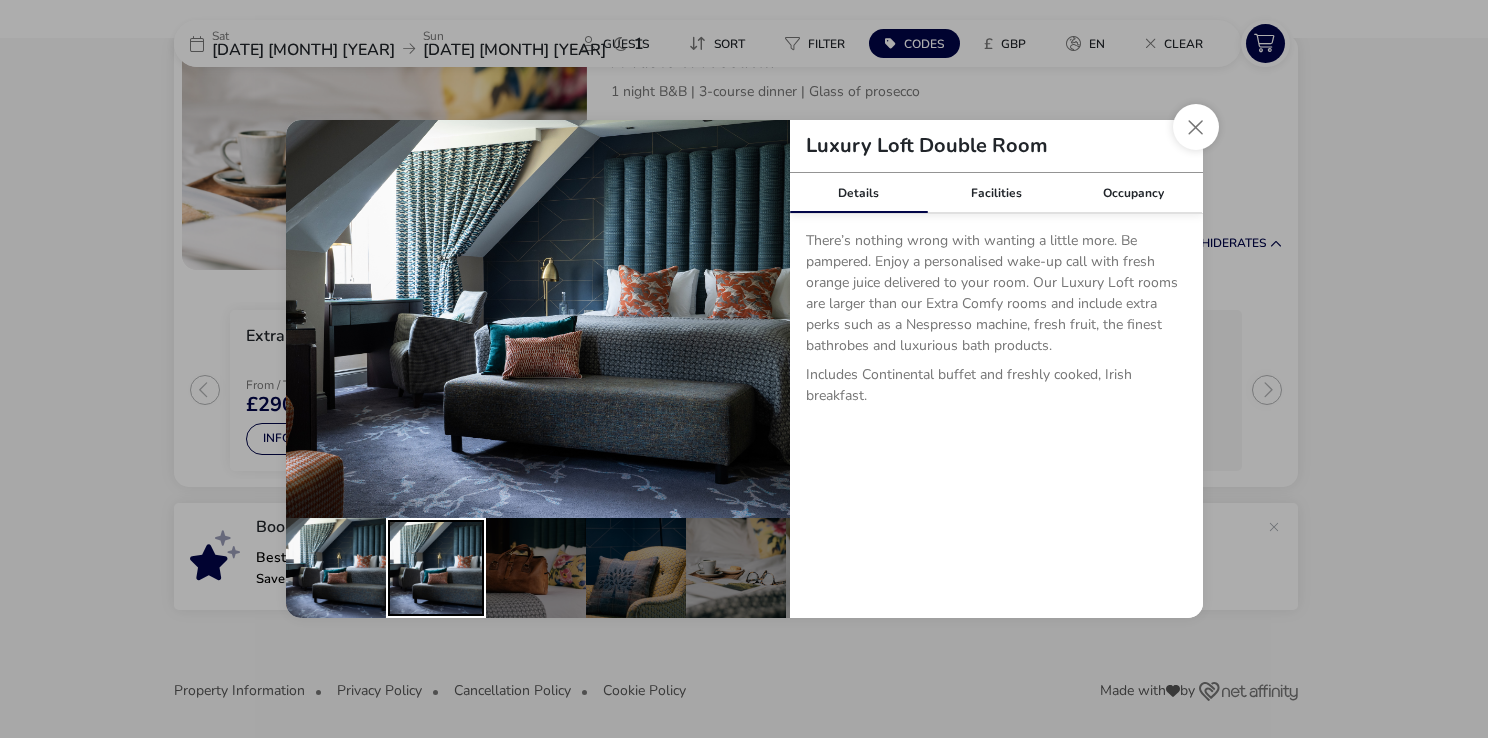 click at bounding box center [436, 568] 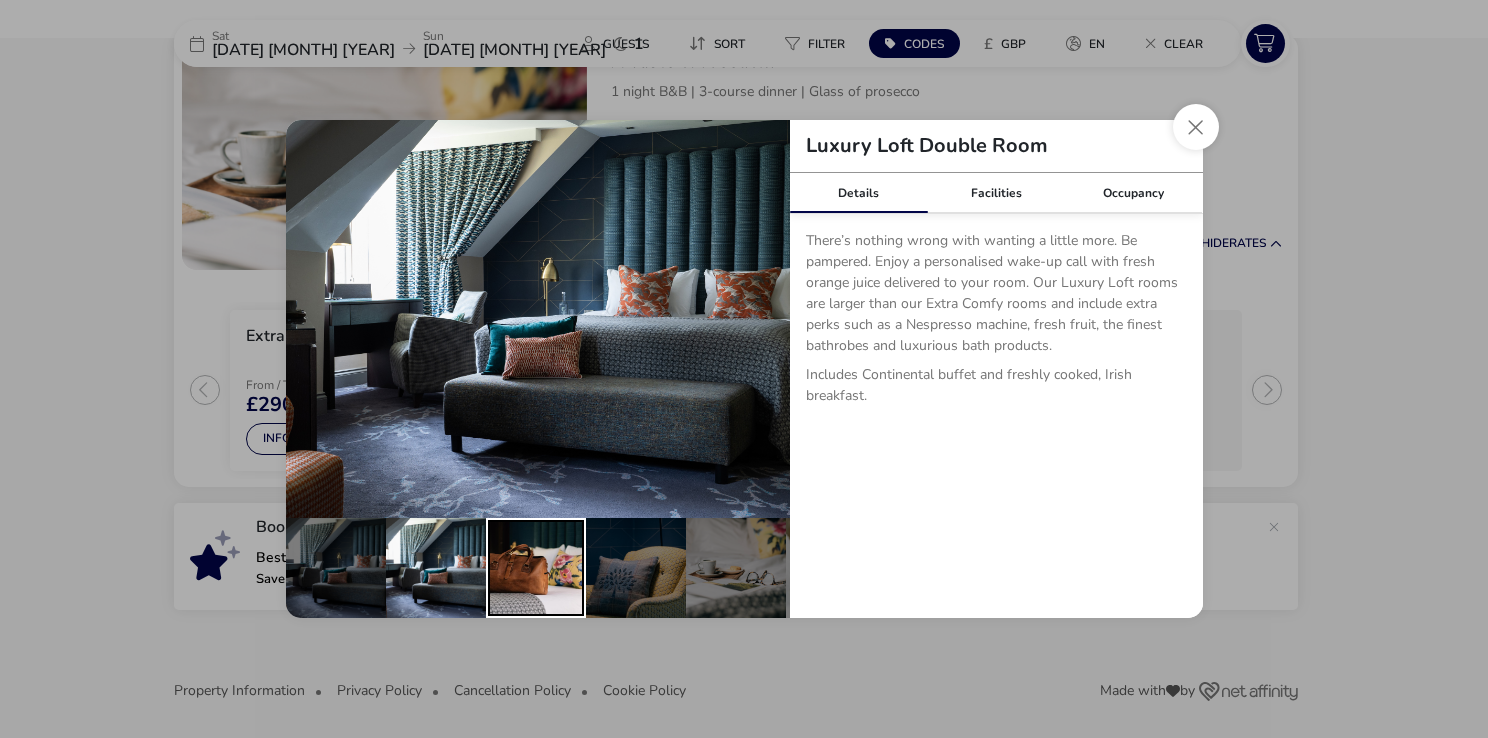 click at bounding box center [536, 568] 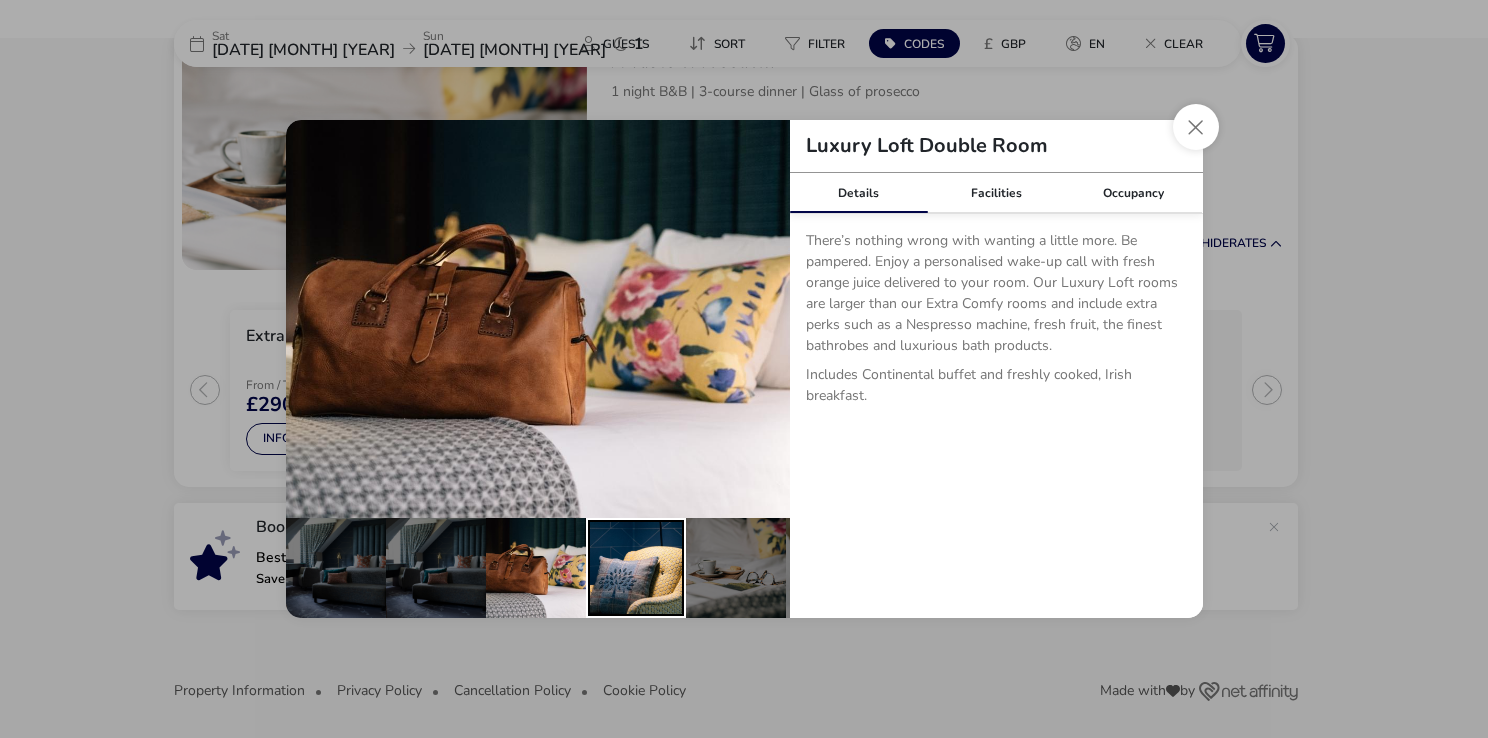 click at bounding box center [636, 568] 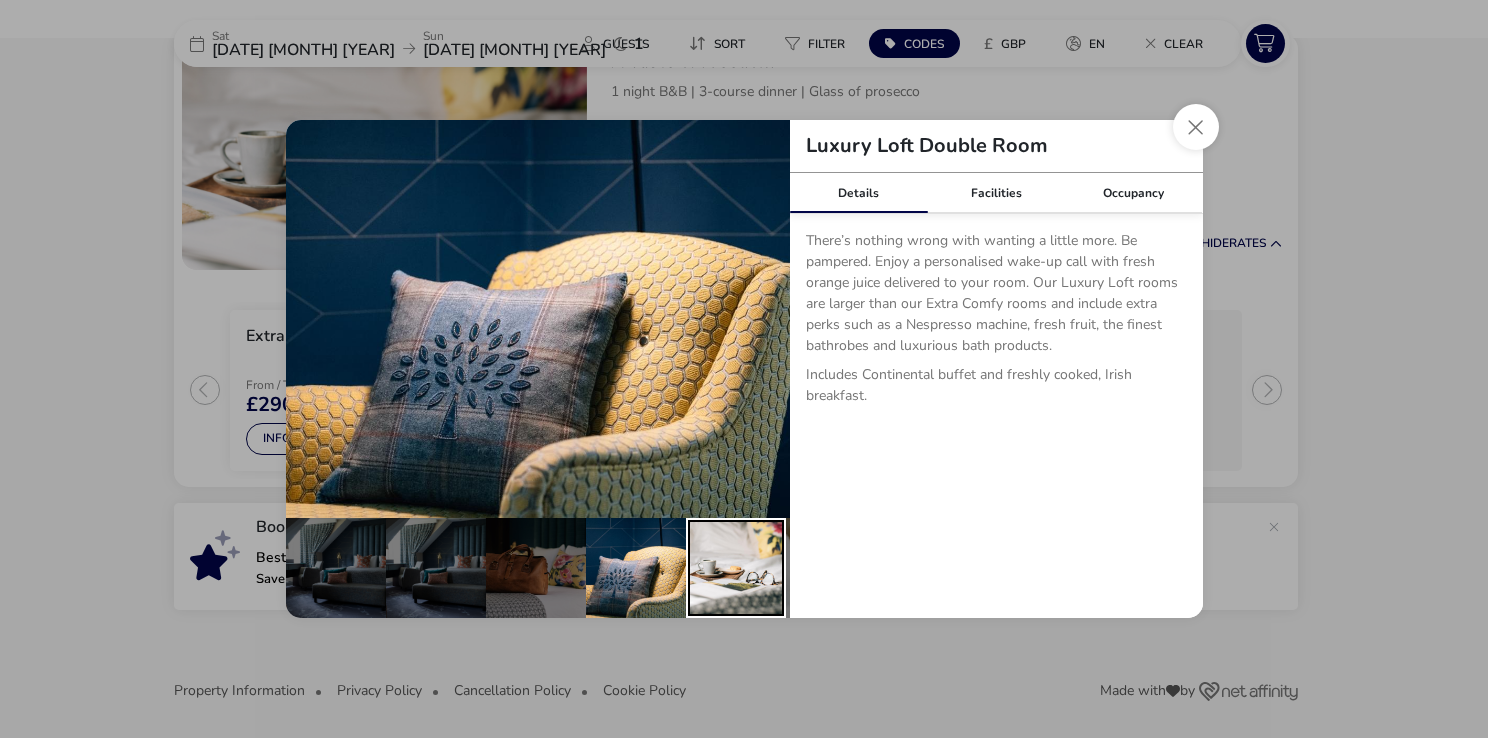 click at bounding box center (736, 568) 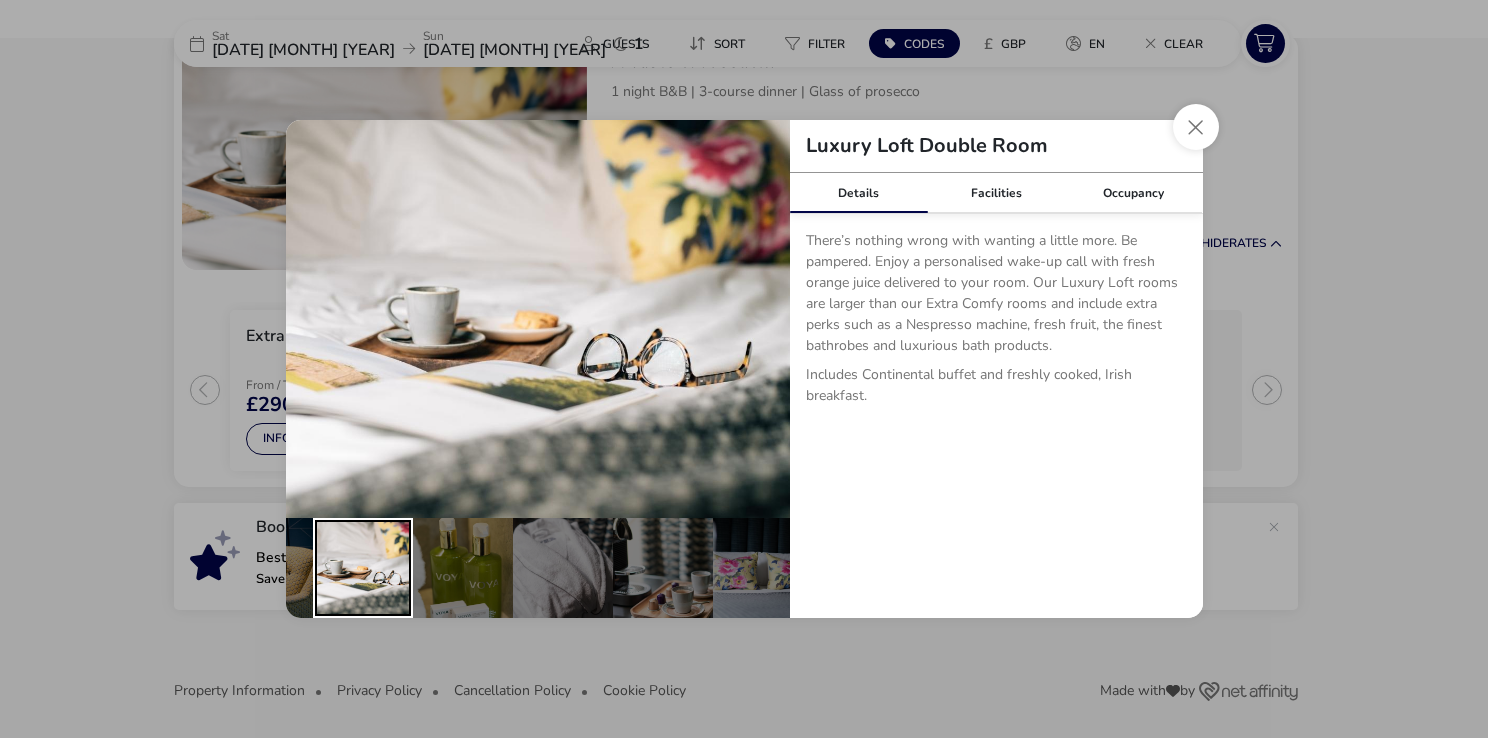 scroll, scrollTop: 0, scrollLeft: 496, axis: horizontal 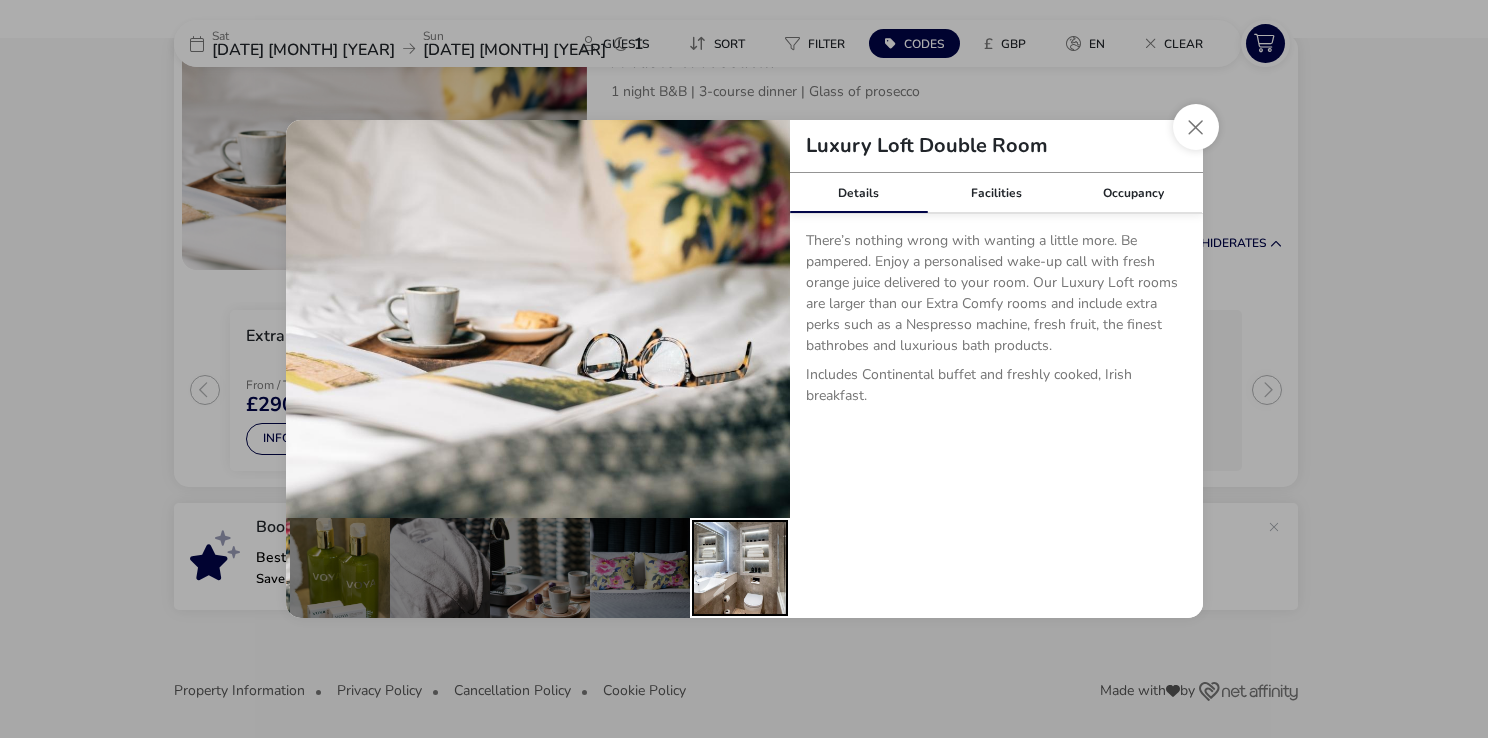 click at bounding box center [740, 568] 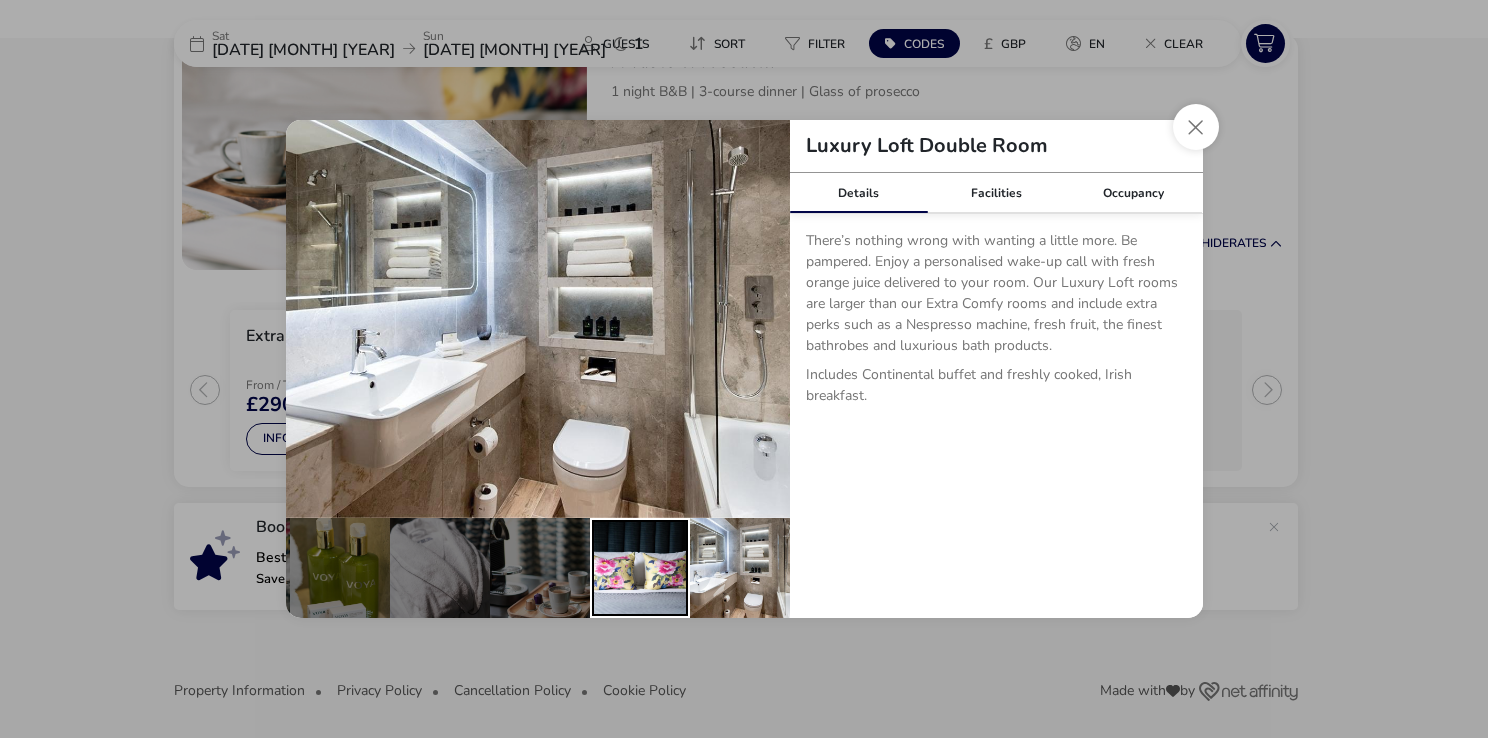 click at bounding box center (640, 568) 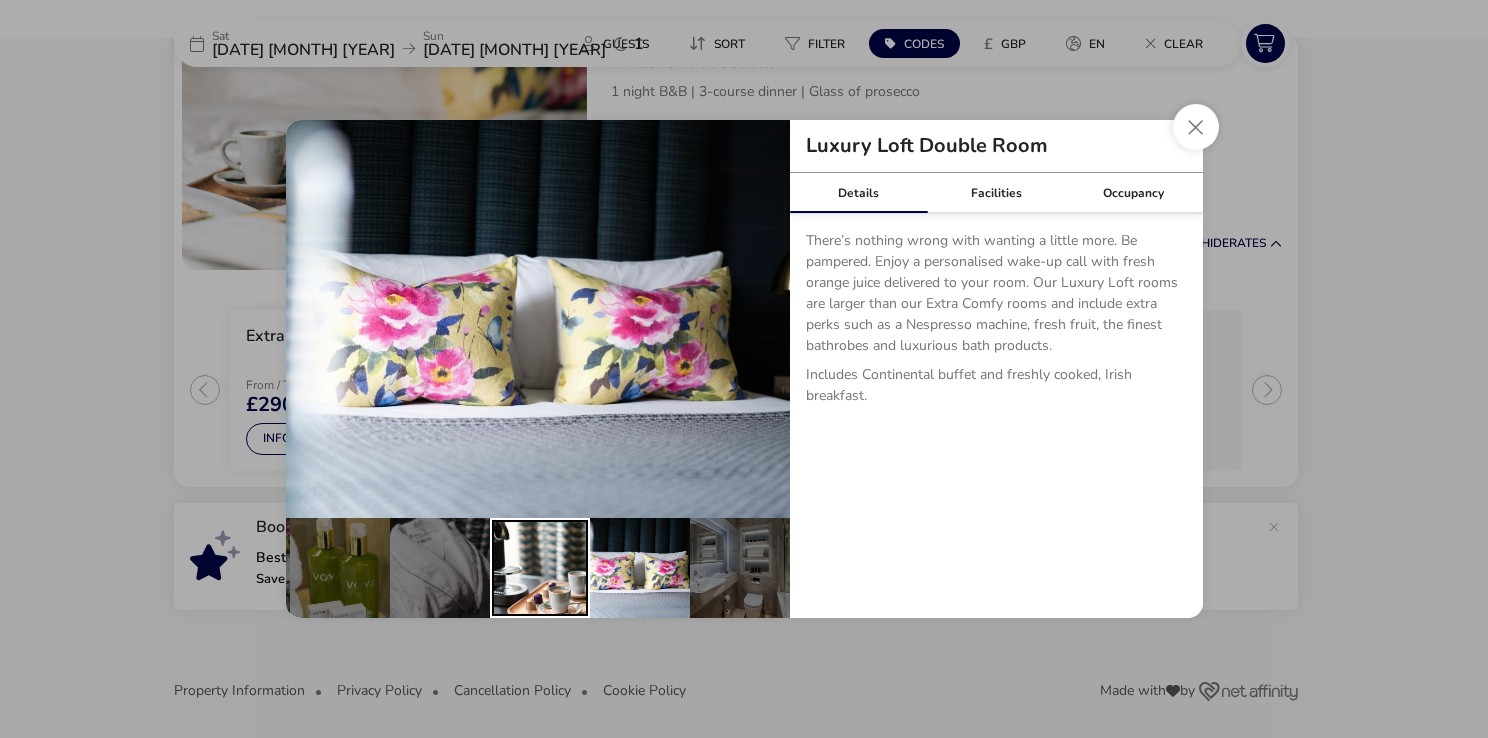 click at bounding box center [540, 568] 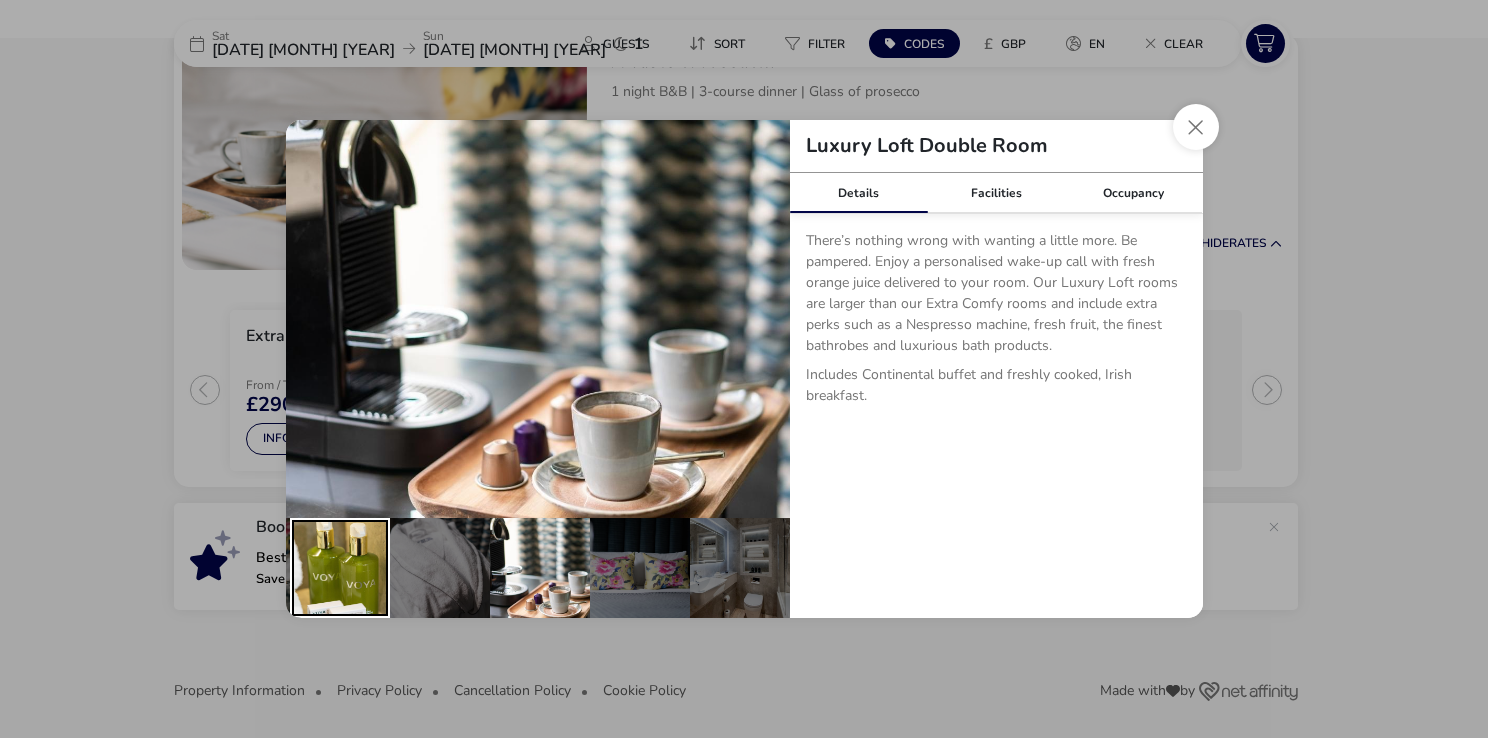 click at bounding box center [340, 568] 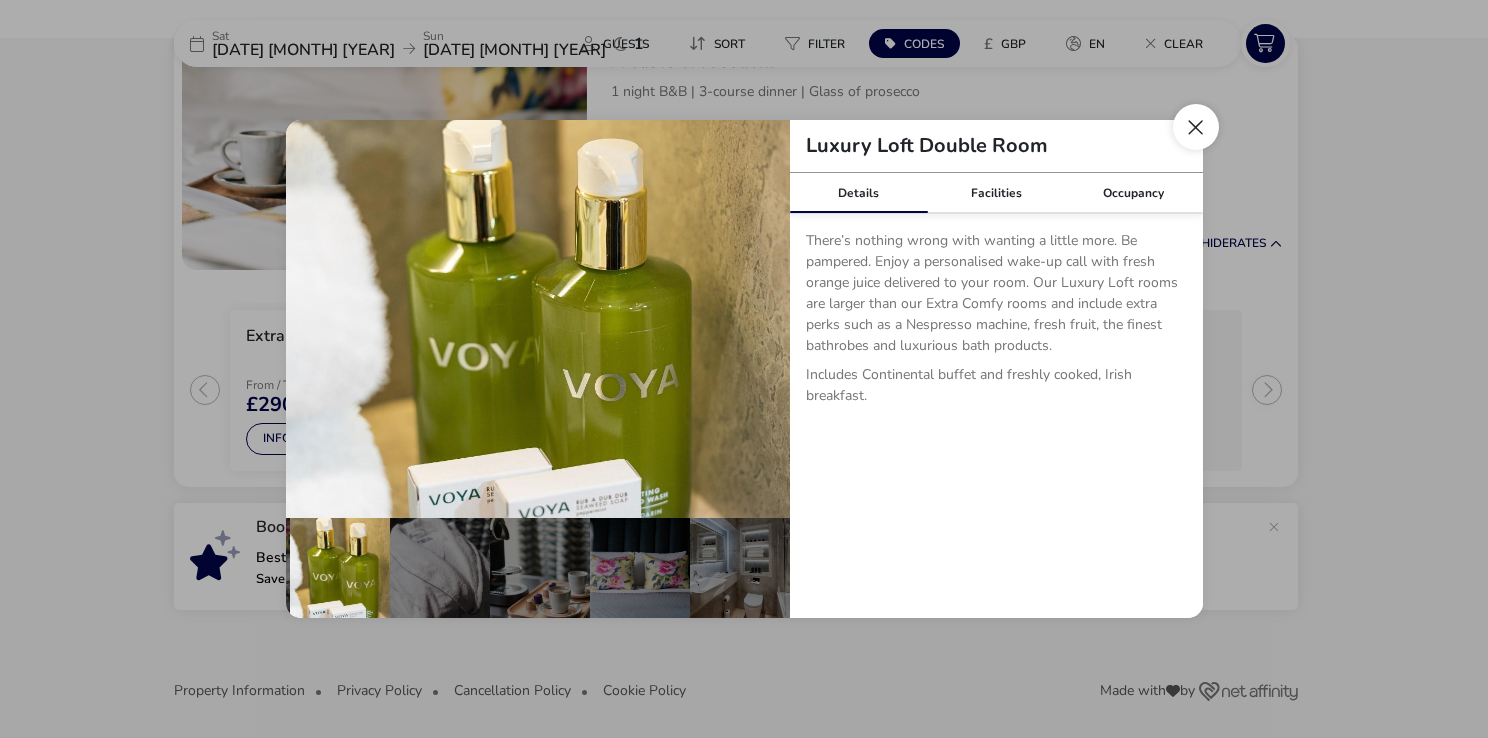 click at bounding box center [1196, 127] 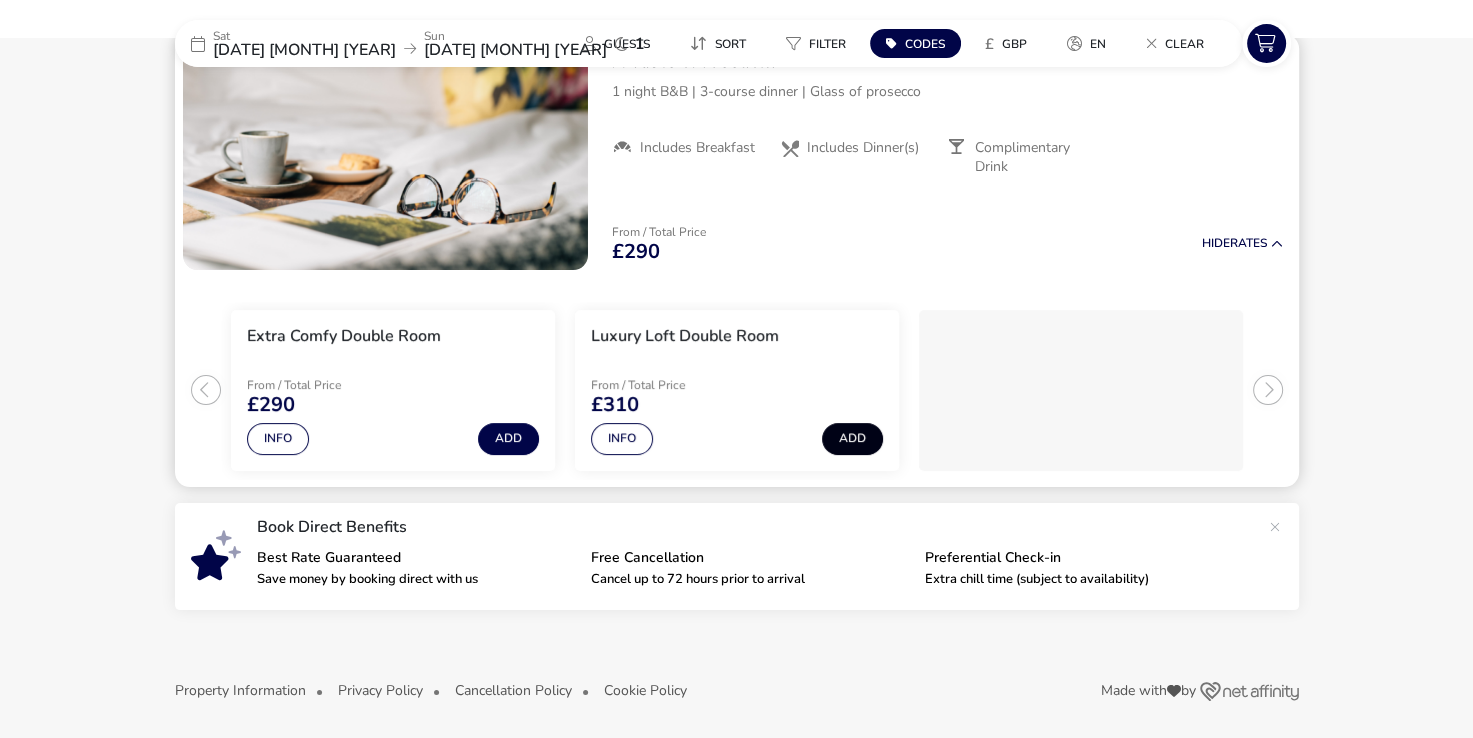click on "Add" at bounding box center (852, 439) 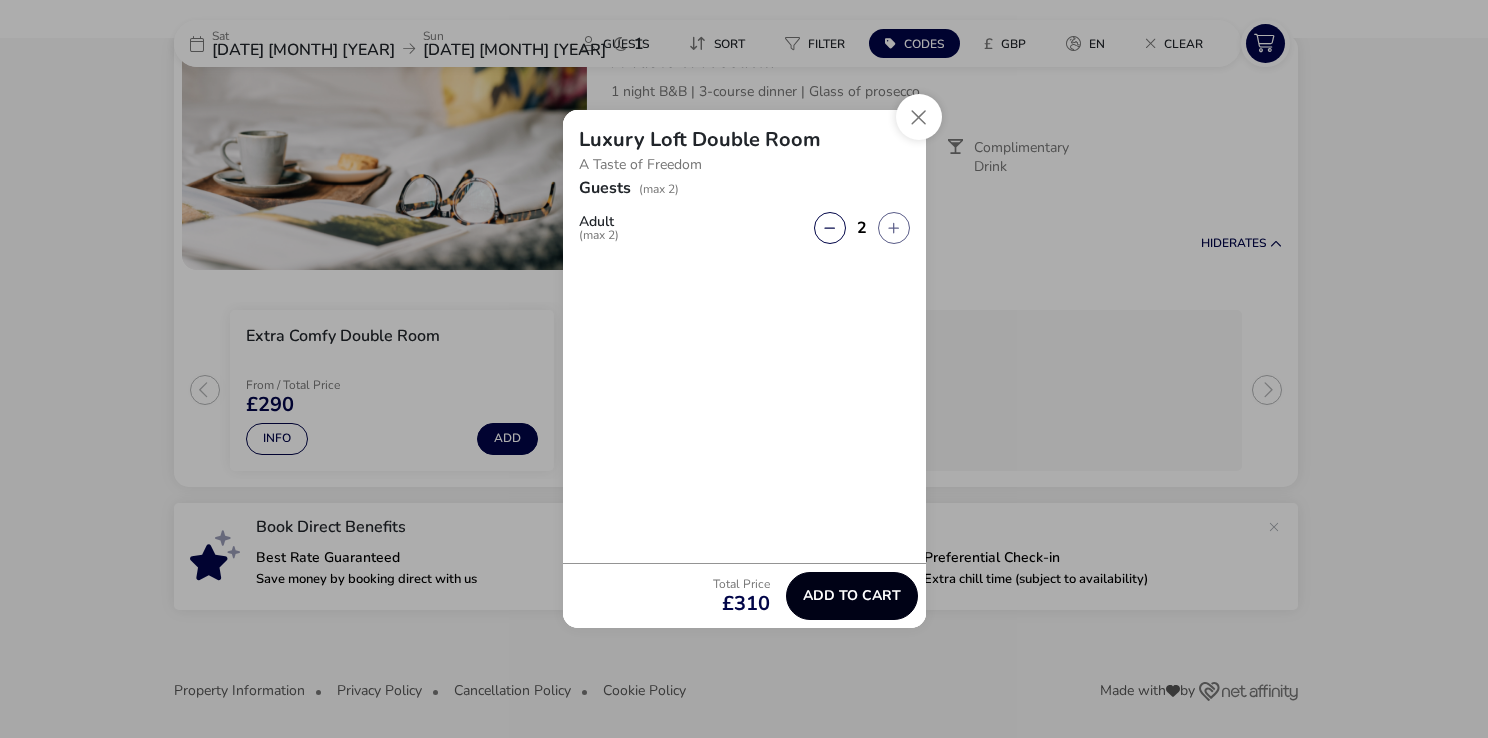 click on "Add to cart" at bounding box center (852, 595) 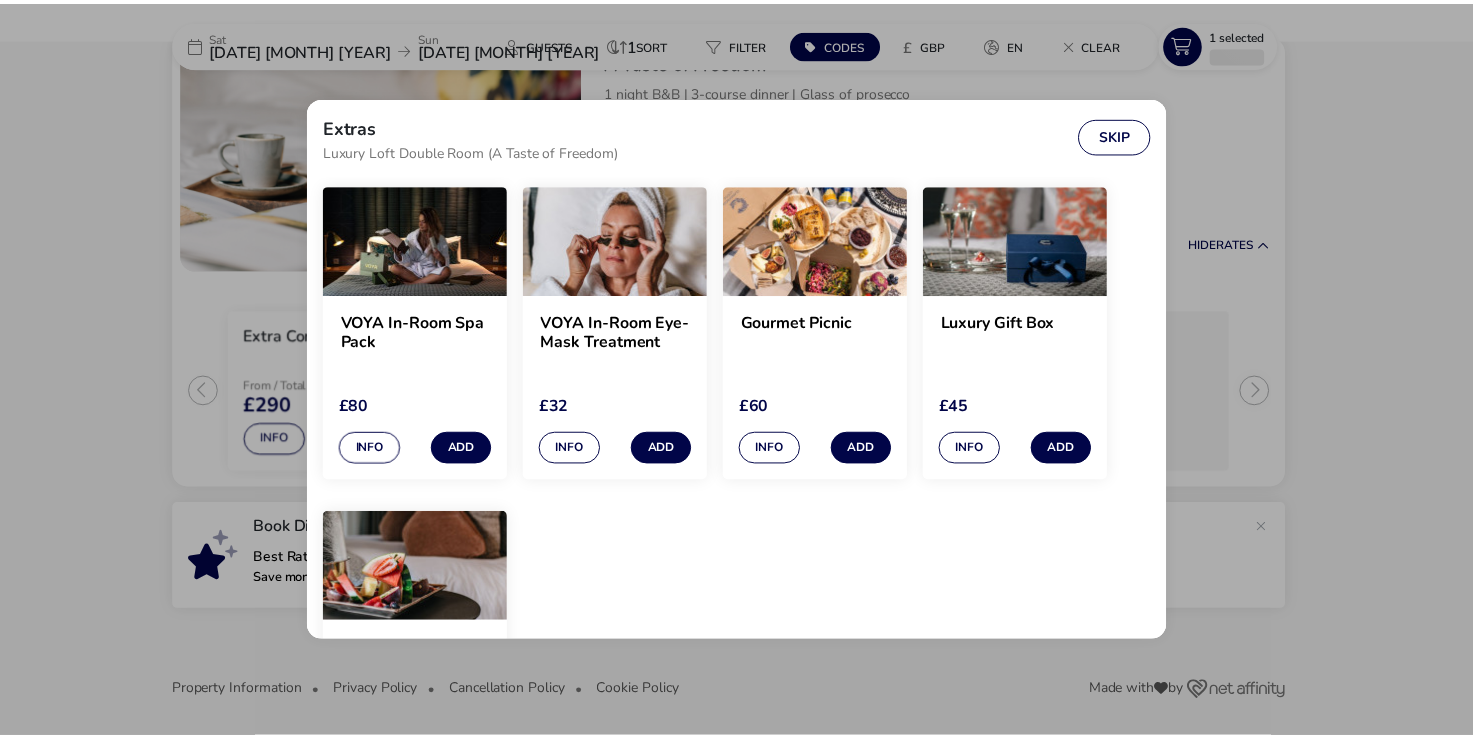 scroll, scrollTop: 100, scrollLeft: 0, axis: vertical 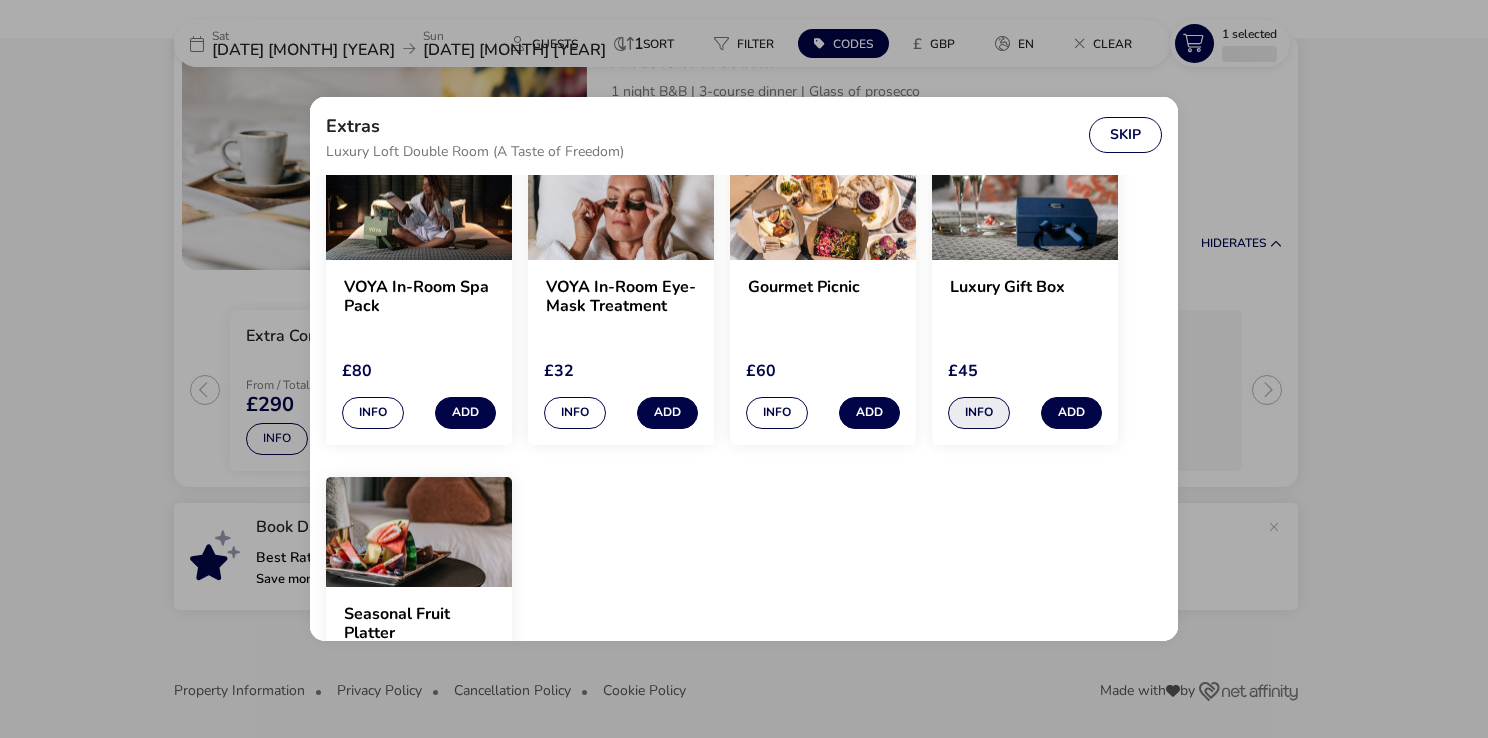 click on "Info" at bounding box center [979, 413] 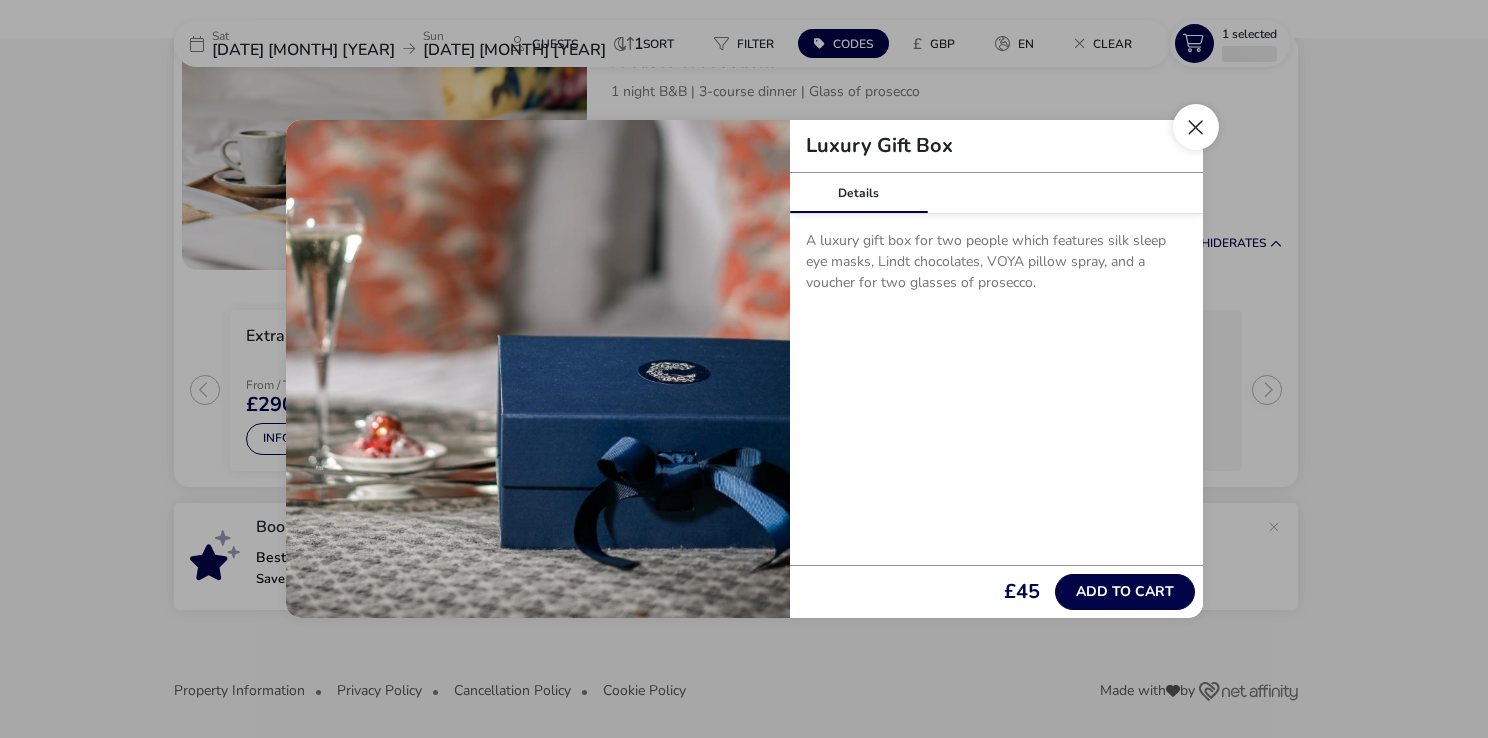 click at bounding box center (1196, 127) 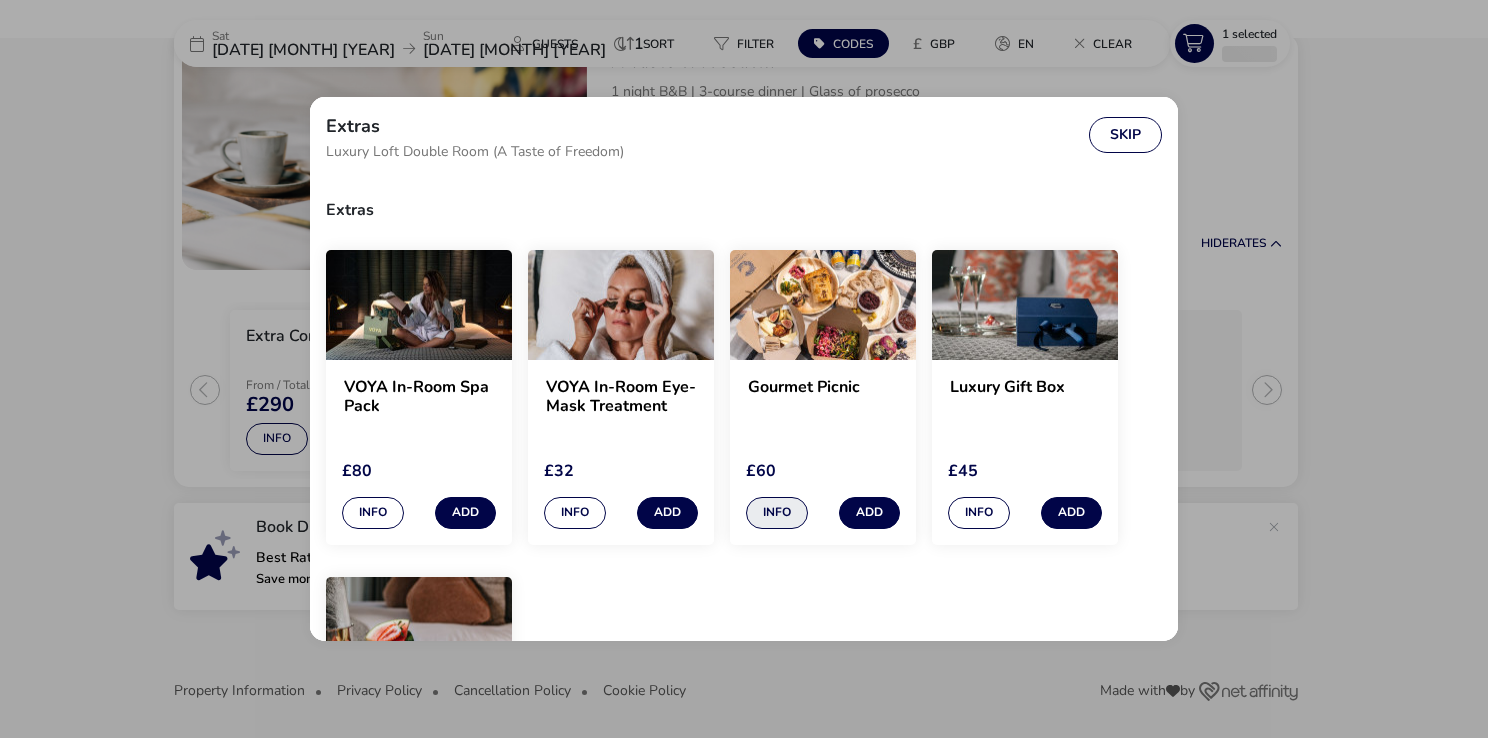 click on "Info" at bounding box center (777, 513) 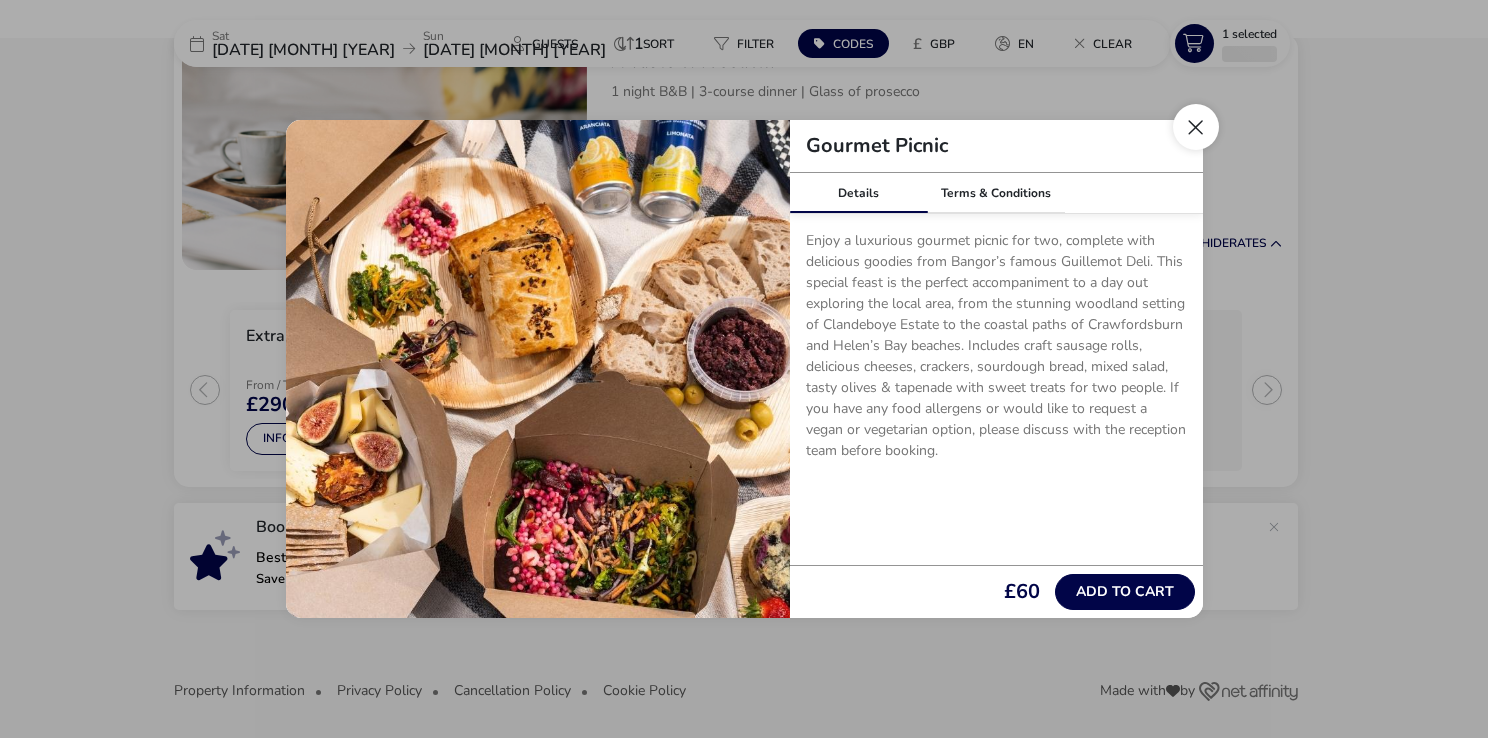 click at bounding box center [1196, 127] 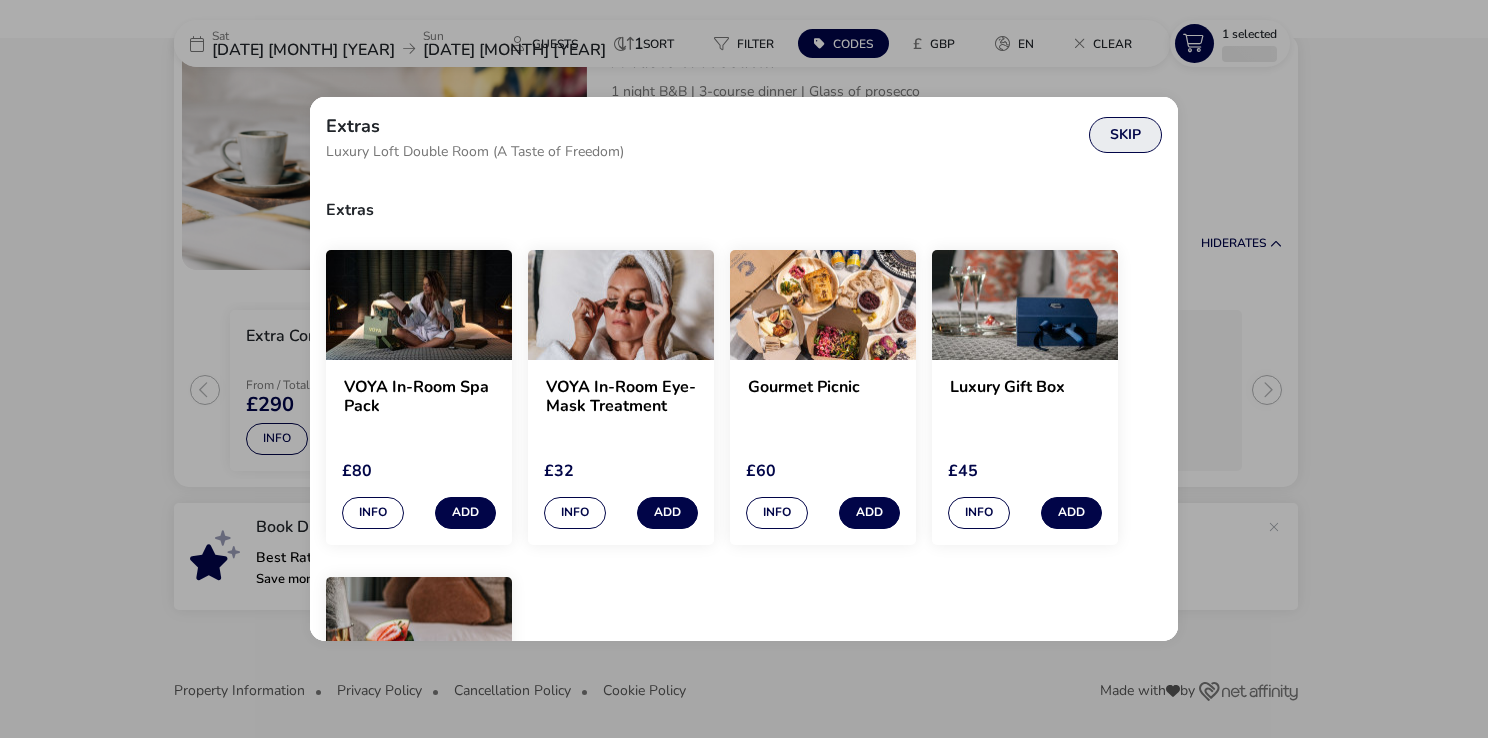 click on "Skip" at bounding box center (1125, 135) 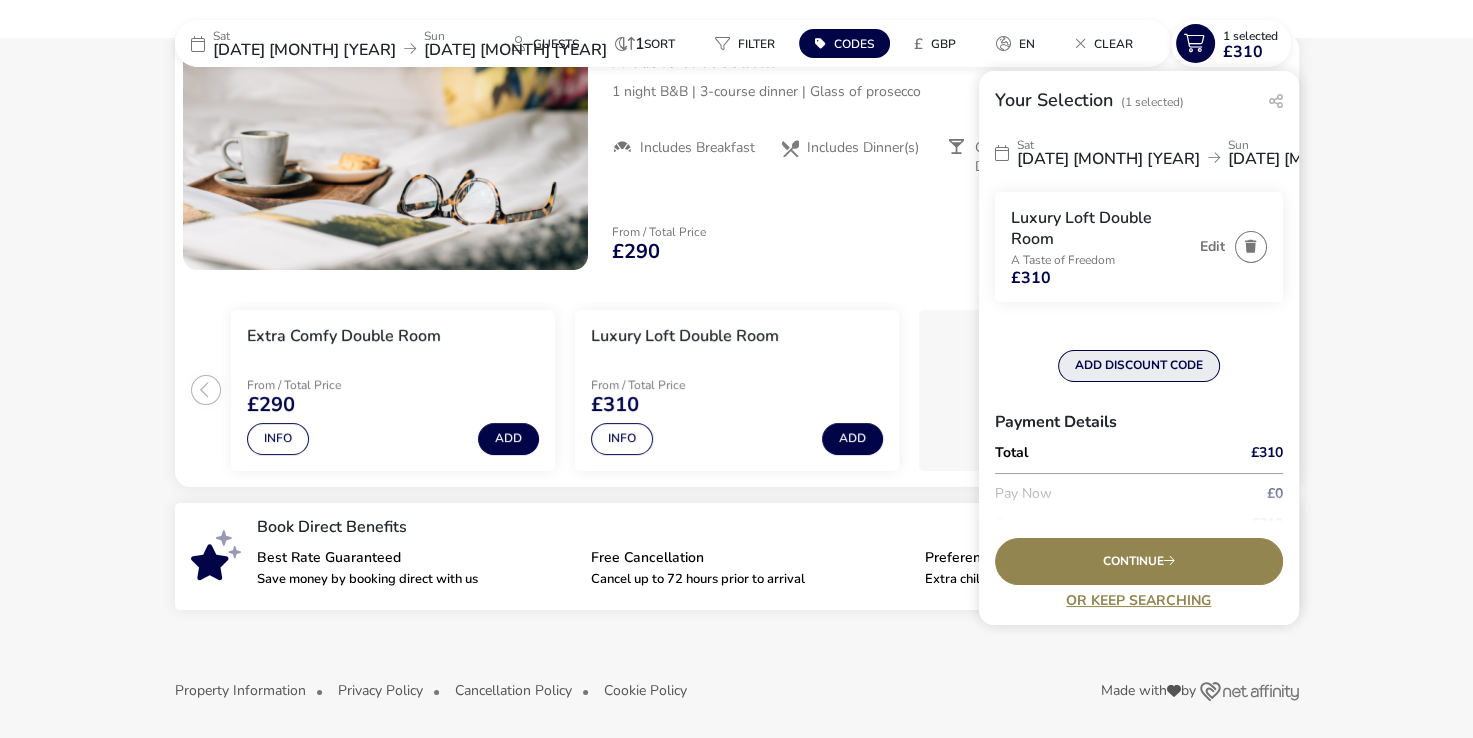 click on "ADD DISCOUNT CODE" at bounding box center [1139, 366] 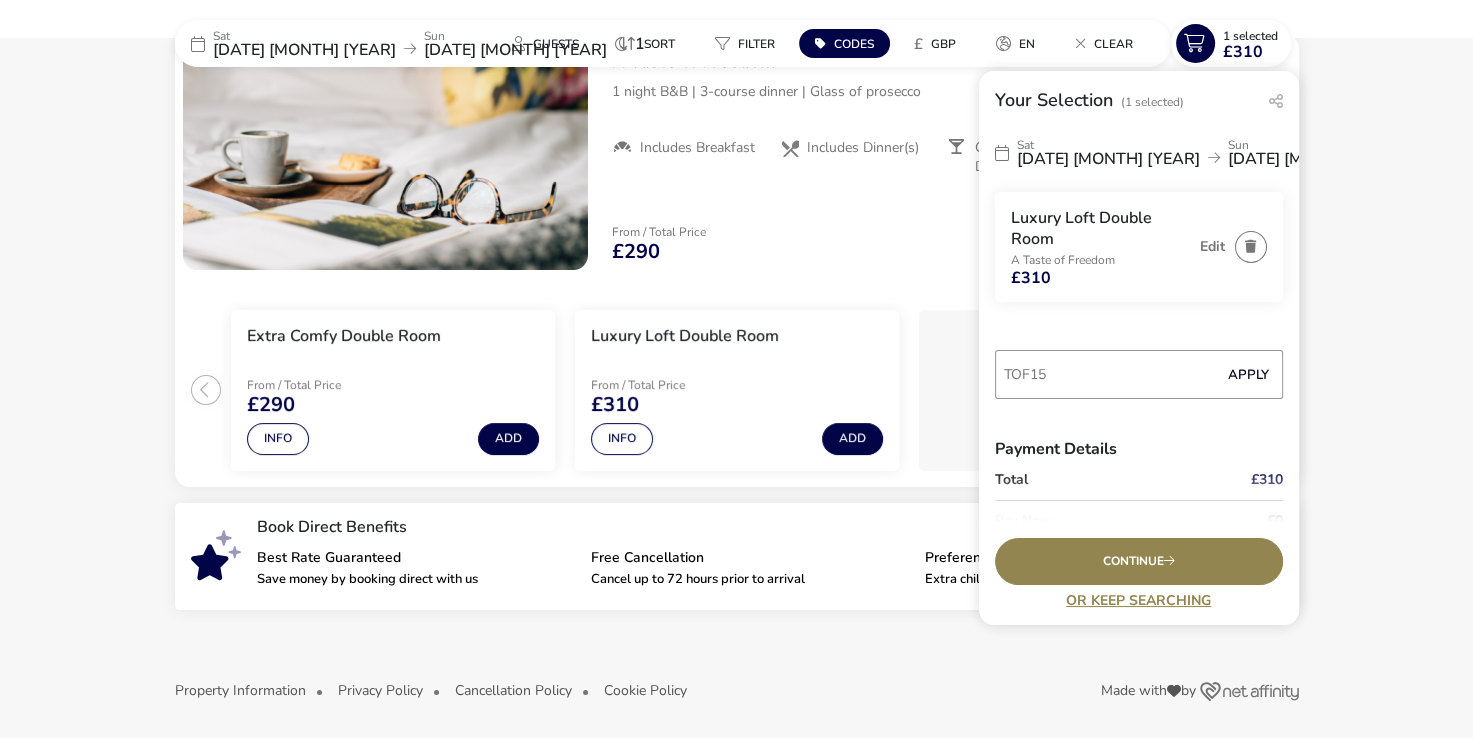 type on "TOF15" 